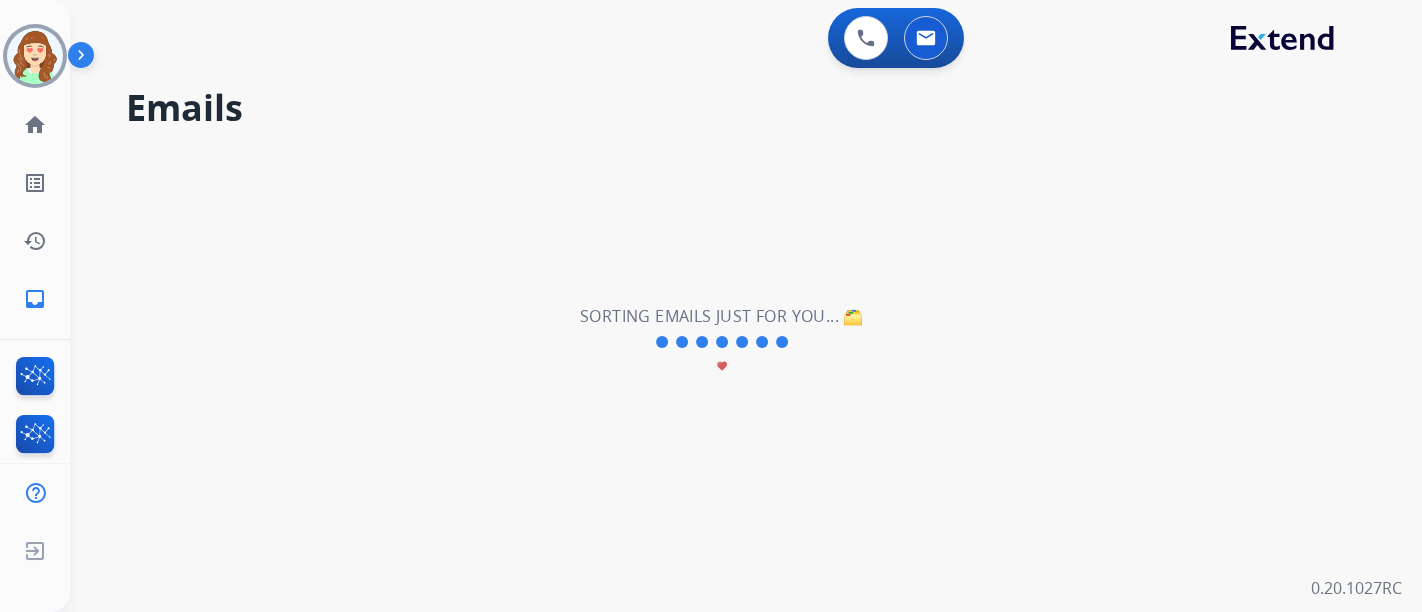 scroll, scrollTop: 0, scrollLeft: 0, axis: both 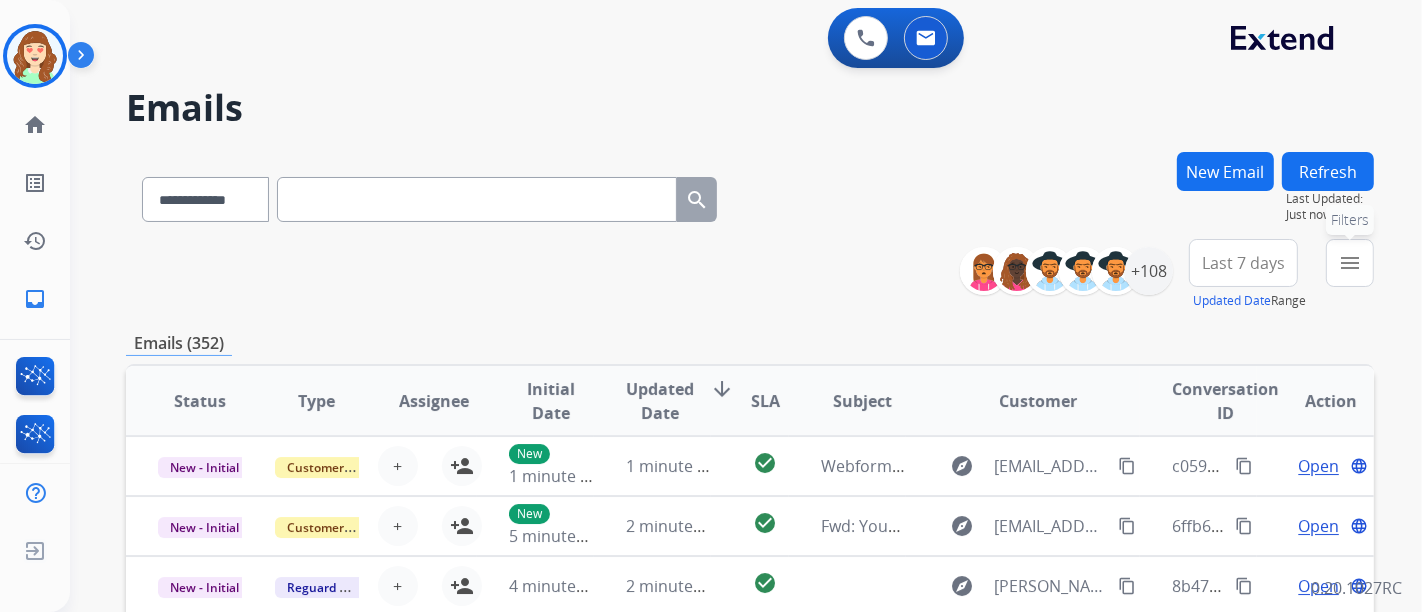 click on "menu" at bounding box center [1350, 263] 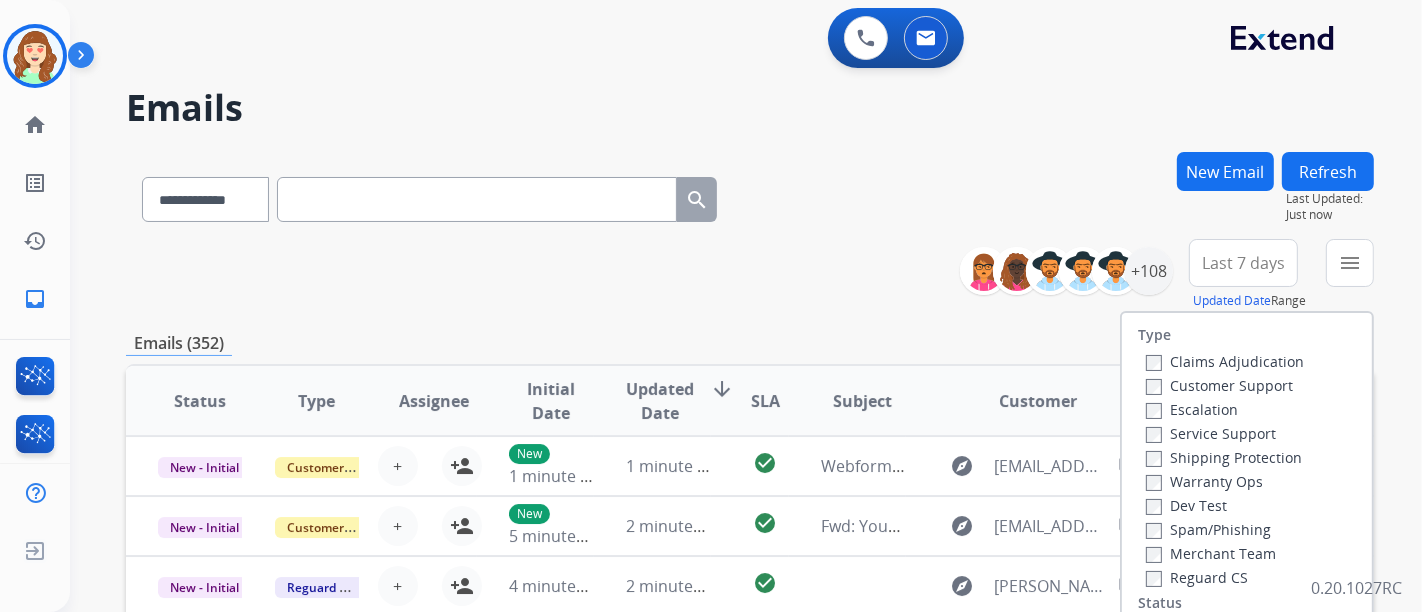 click on "Customer Support" at bounding box center (1219, 385) 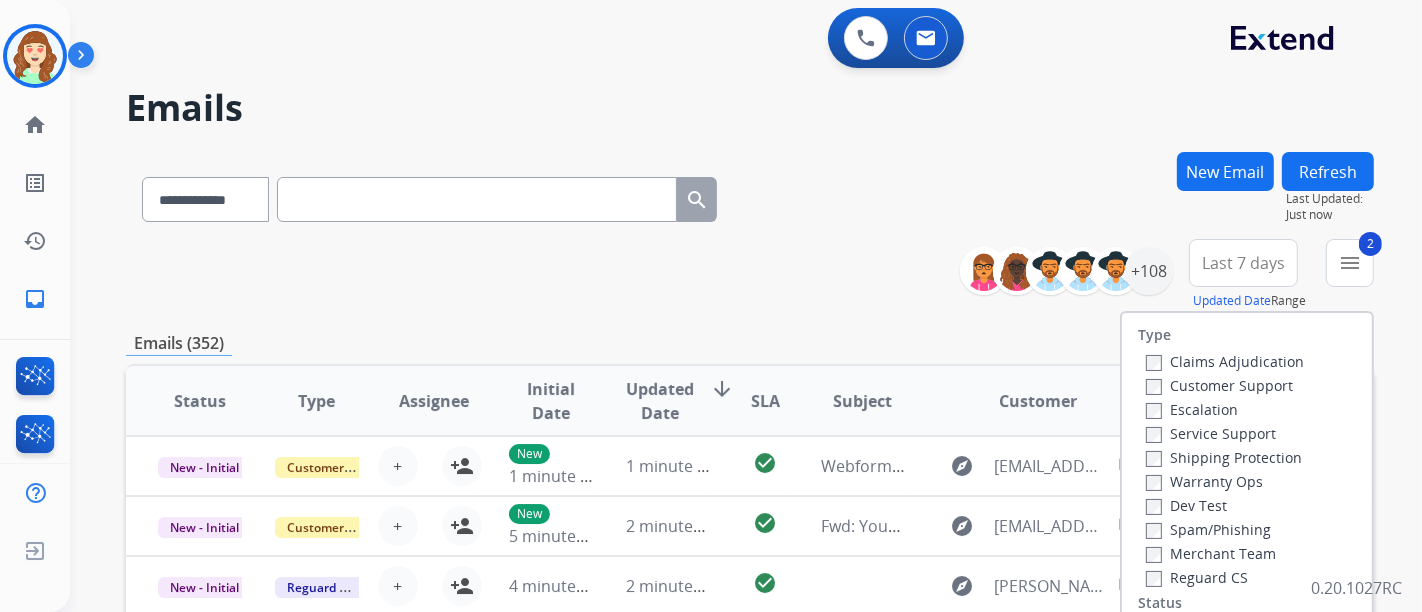 click on "Shipping Protection" at bounding box center [1224, 457] 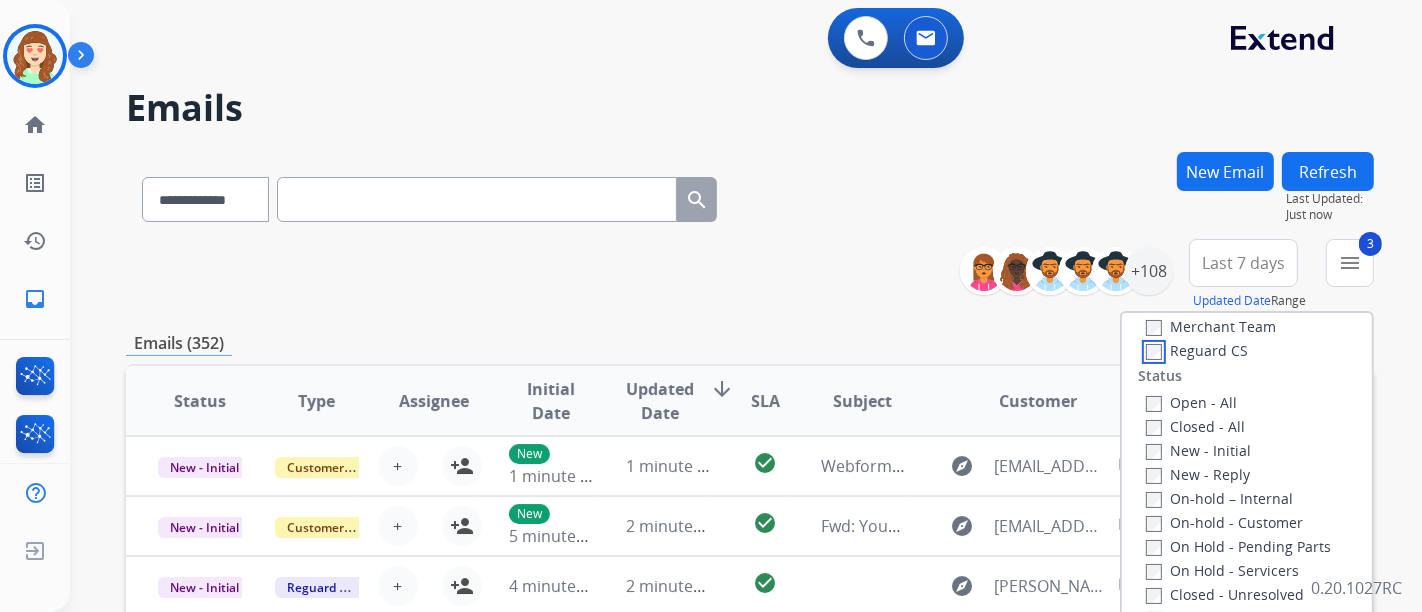 scroll, scrollTop: 241, scrollLeft: 0, axis: vertical 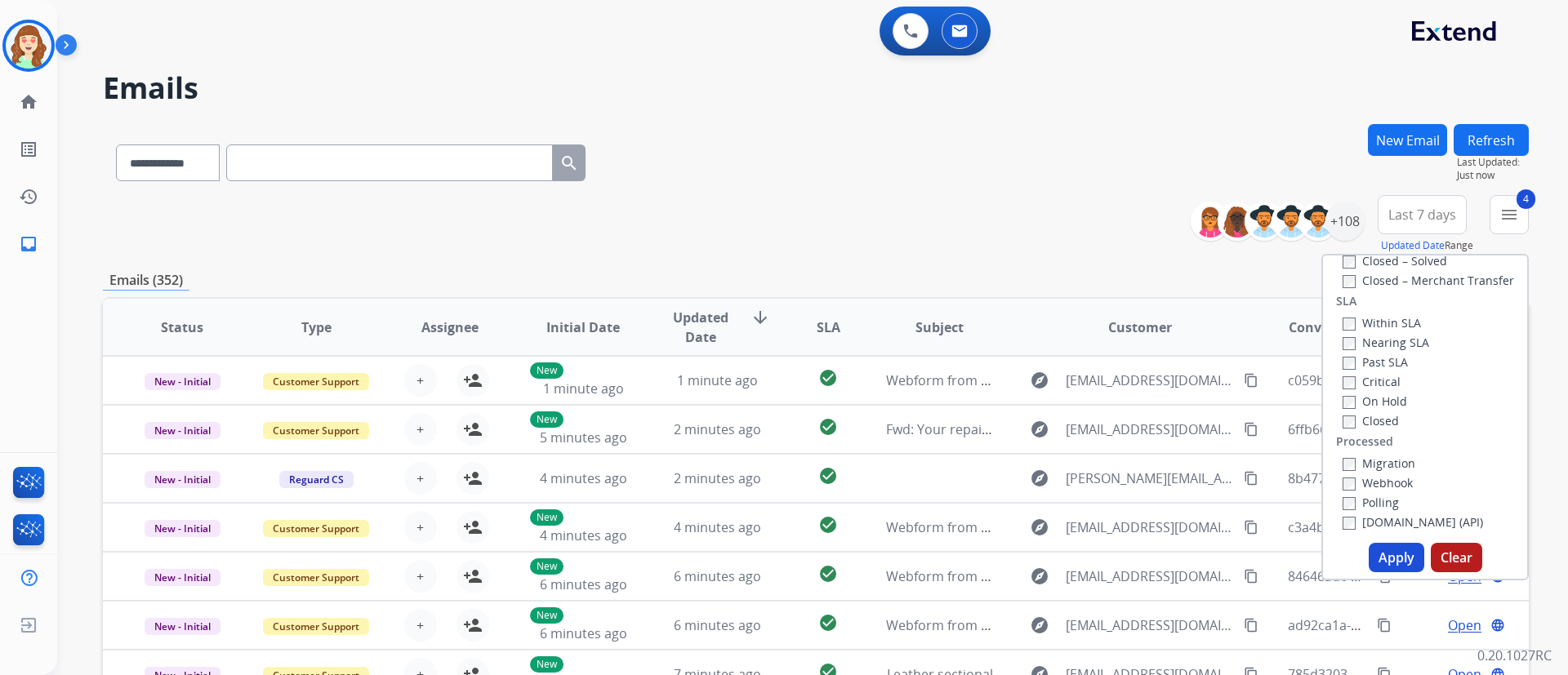 drag, startPoint x: 1152, startPoint y: 0, endPoint x: 964, endPoint y: 217, distance: 287.11148 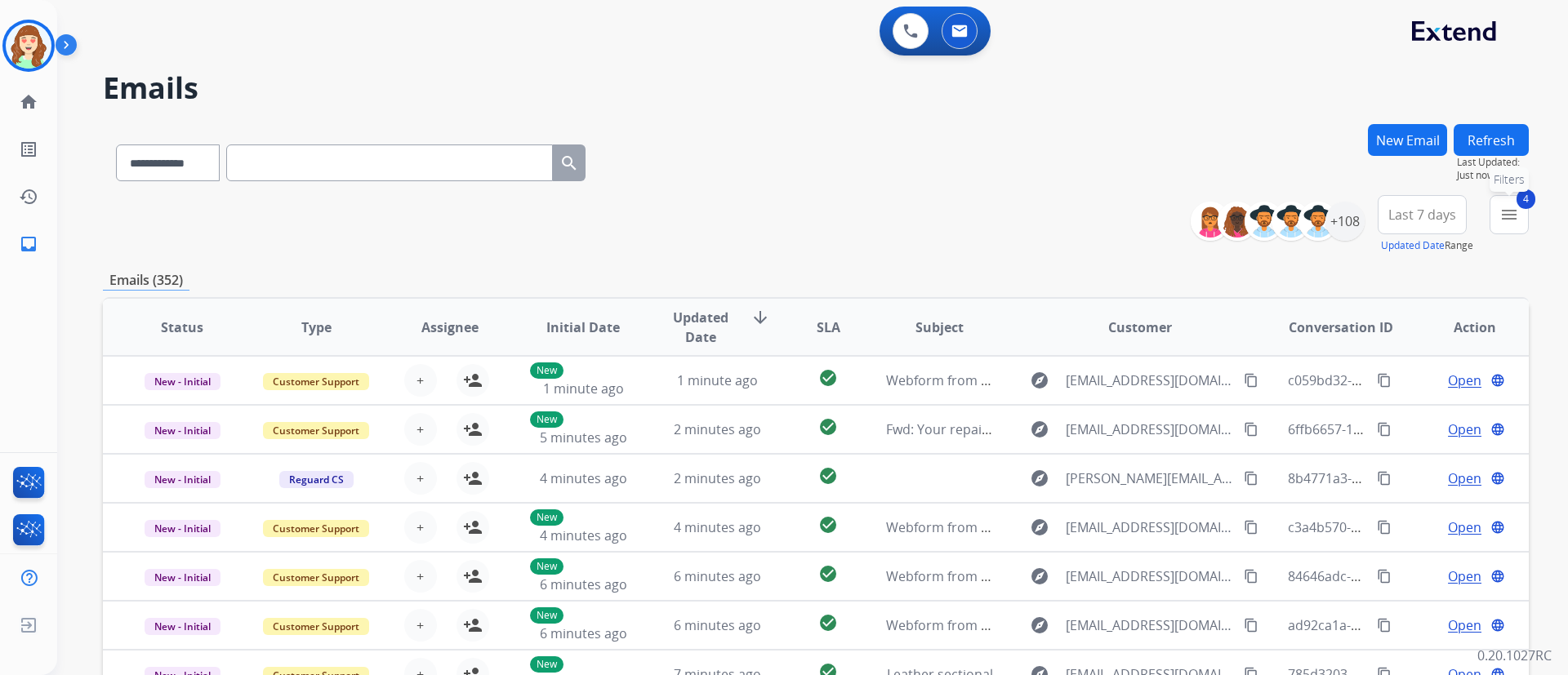 drag, startPoint x: 1526, startPoint y: 216, endPoint x: 996, endPoint y: 178, distance: 531.36052 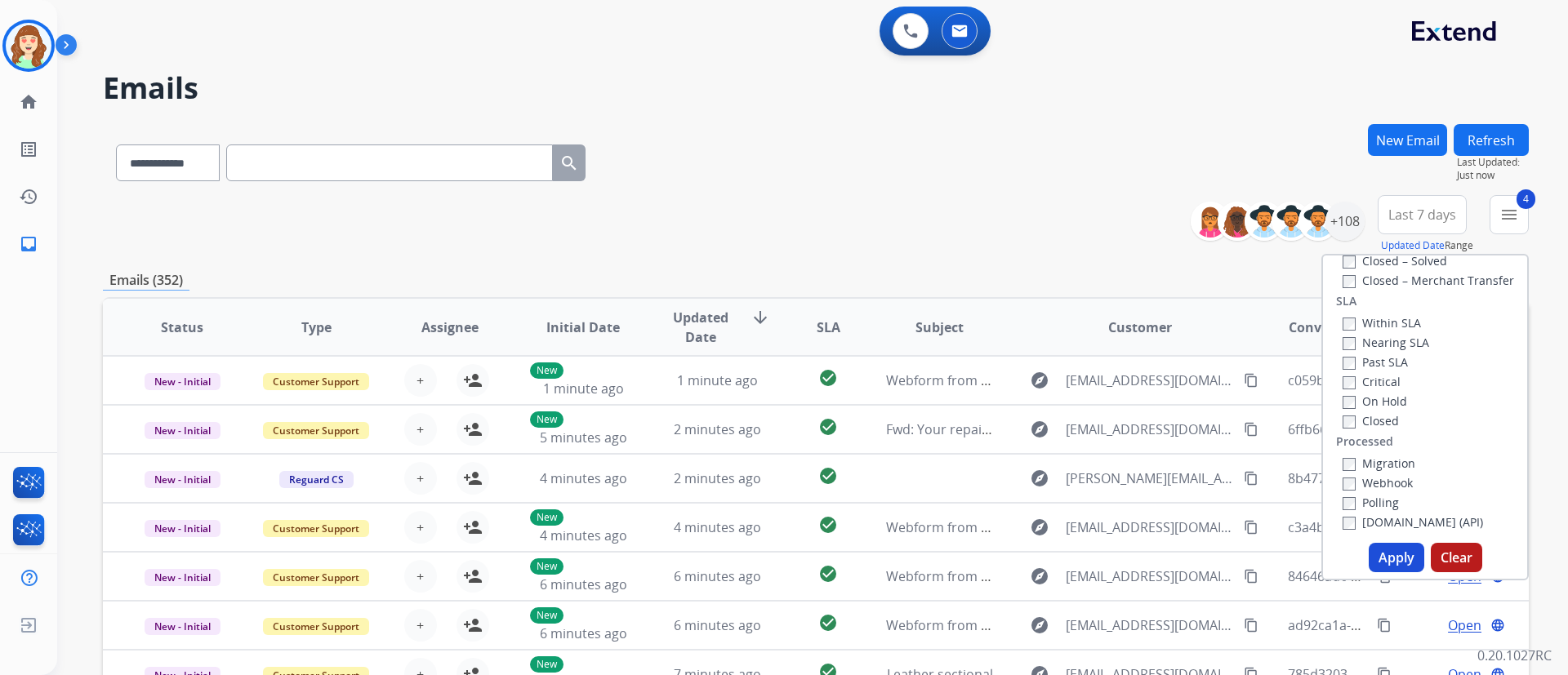 click on "Apply" at bounding box center [1396, 557] 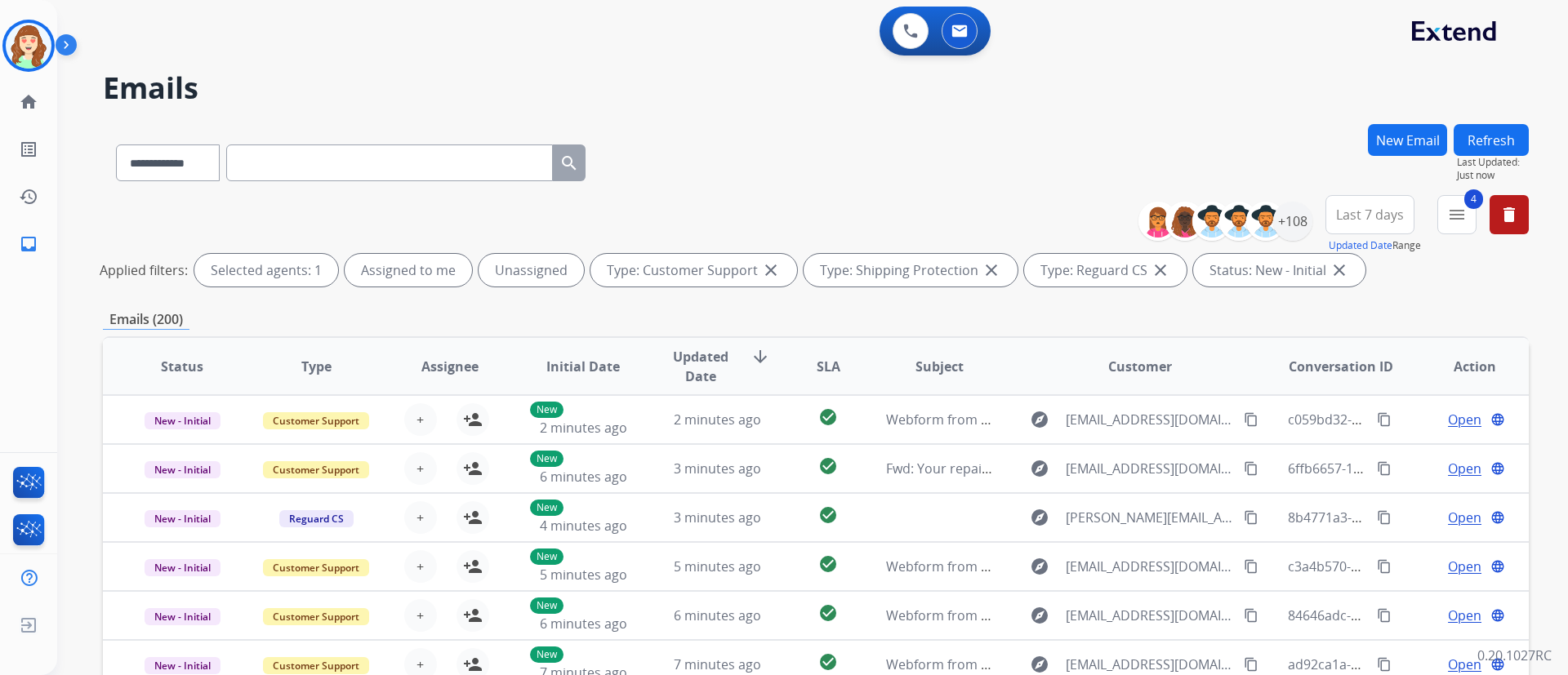 click on "Last 7 days" at bounding box center [1370, 215] 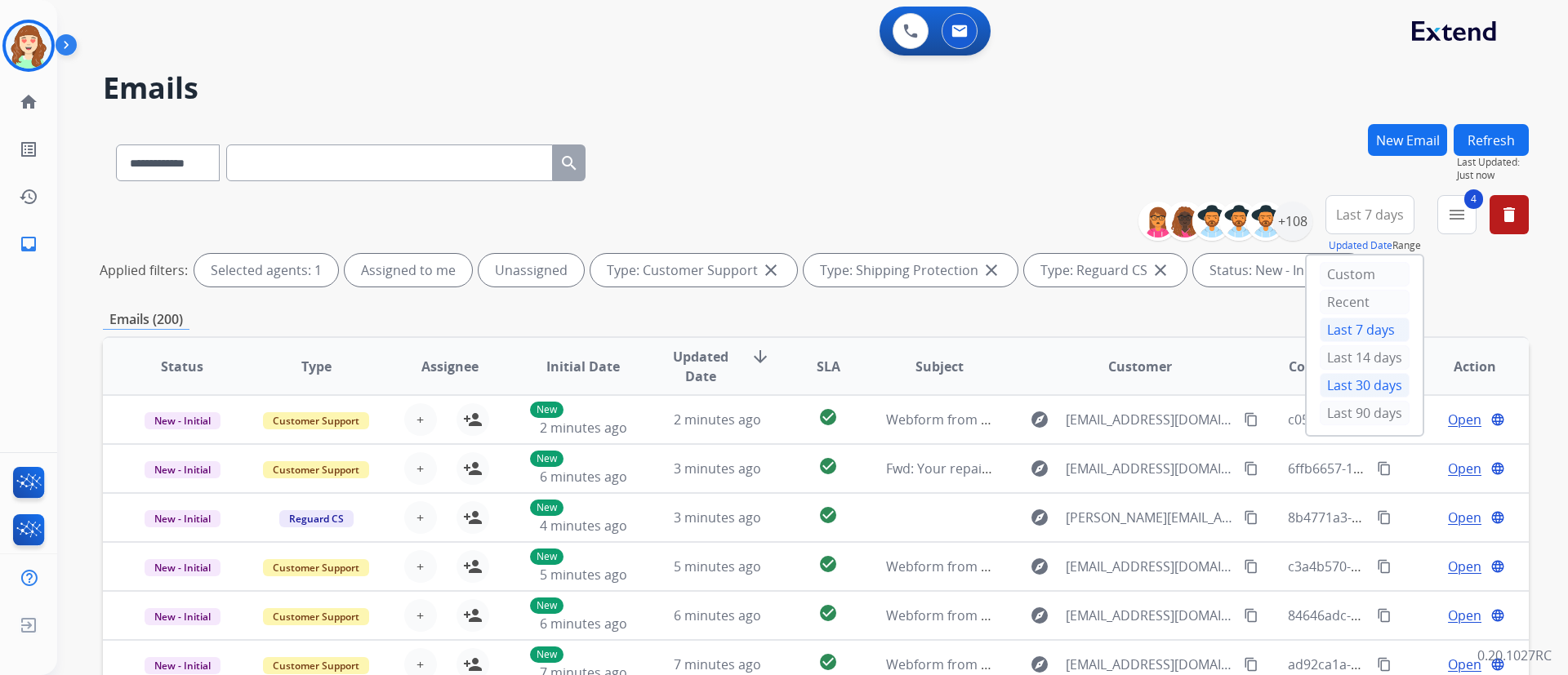 click on "Last 30 days" at bounding box center (1365, 385) 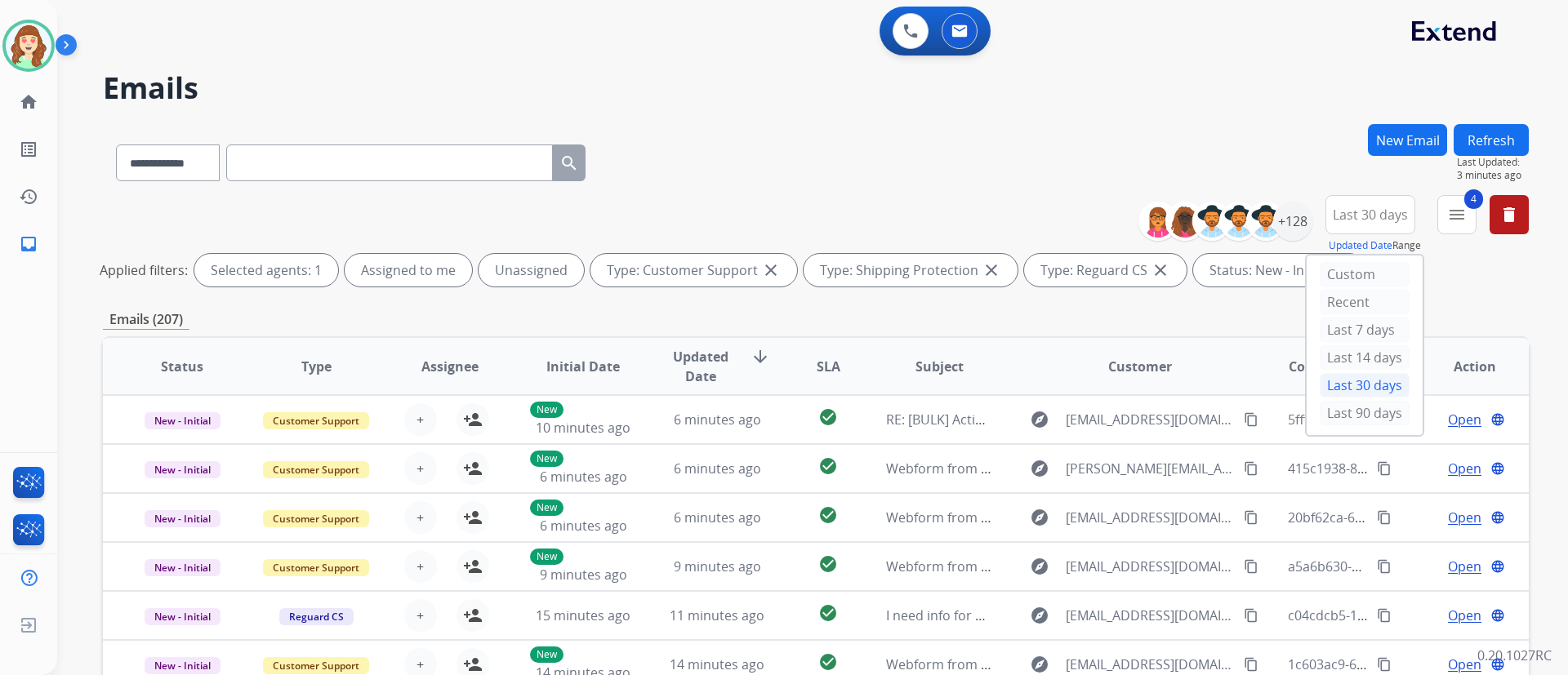 click on "Refresh" at bounding box center [1491, 140] 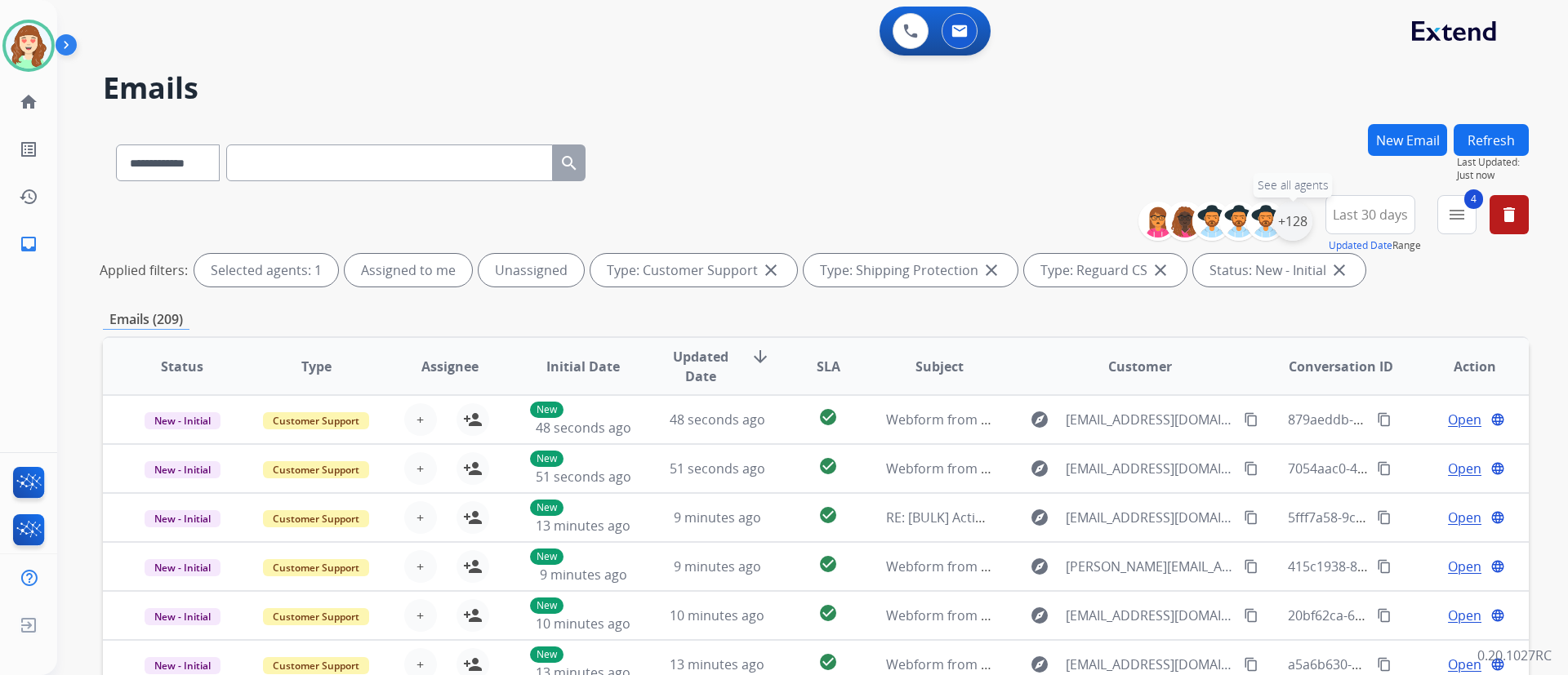 click on "+128" at bounding box center (1293, 221) 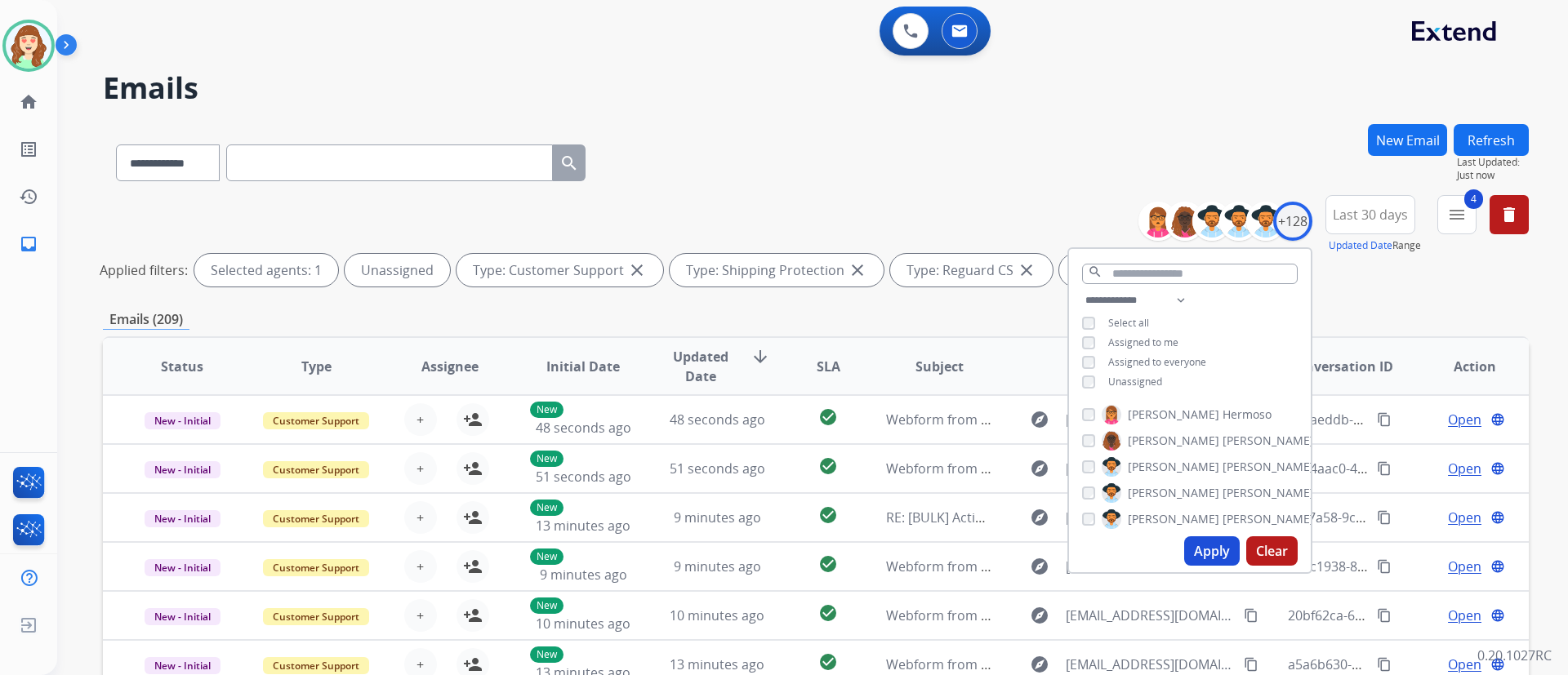 click on "Apply" at bounding box center (1212, 551) 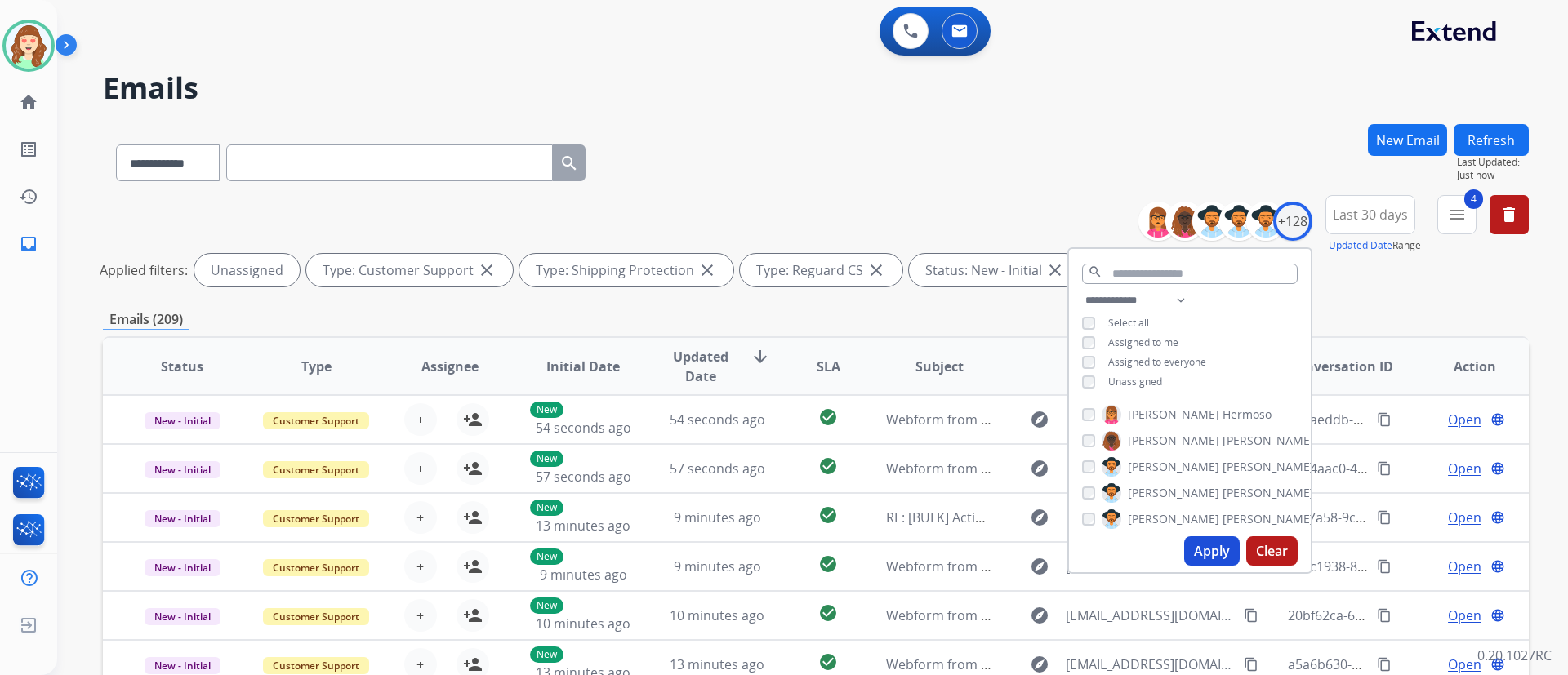 click on "Emails" at bounding box center (816, 88) 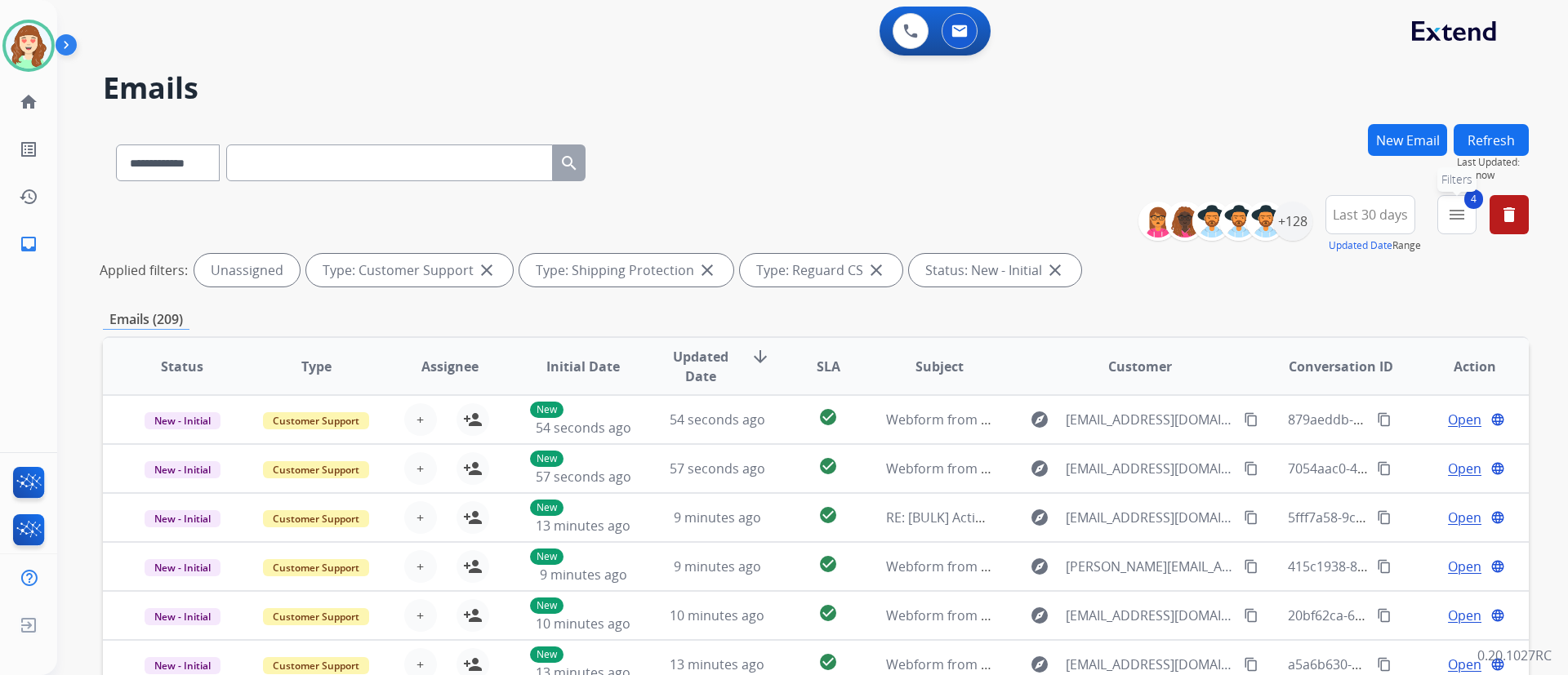 drag, startPoint x: 1459, startPoint y: 220, endPoint x: 1232, endPoint y: 58, distance: 278.8781 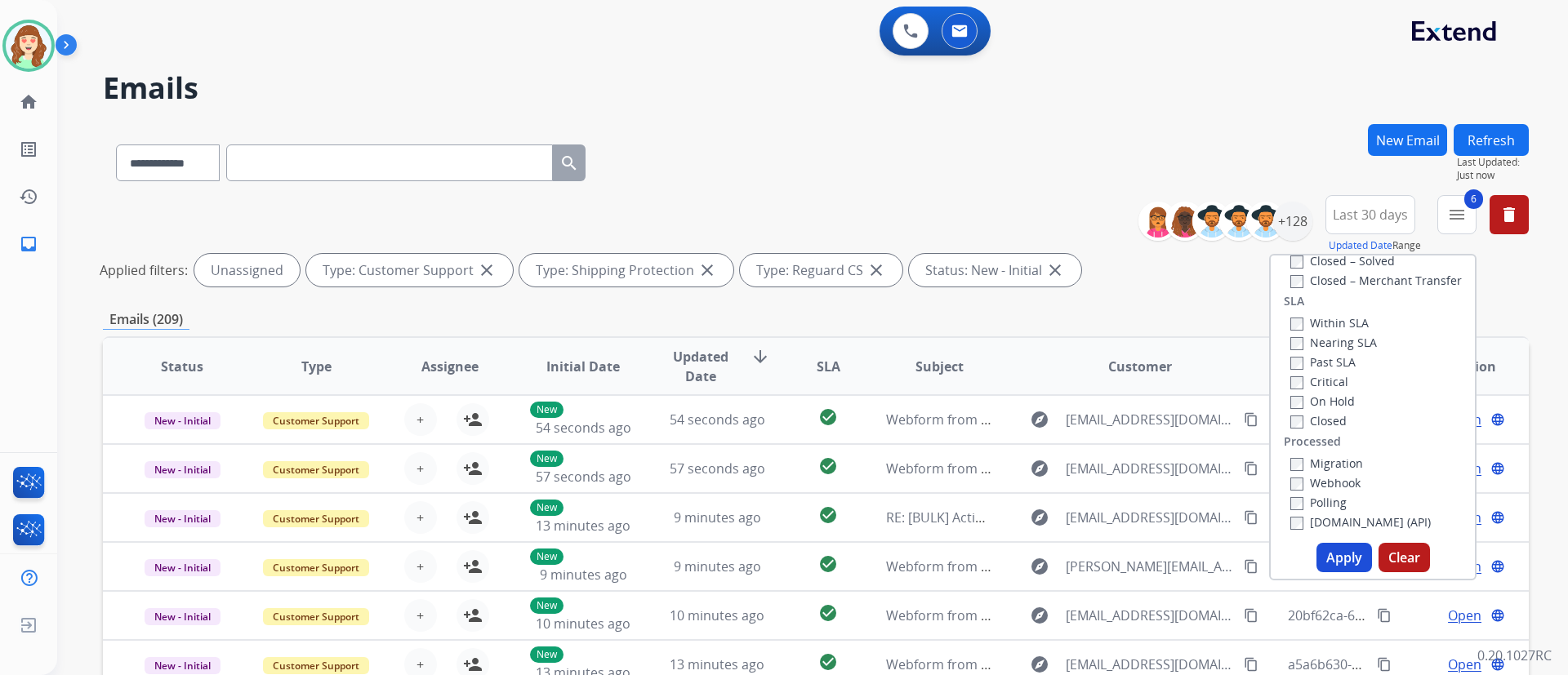 drag, startPoint x: 1321, startPoint y: 548, endPoint x: 1470, endPoint y: 526, distance: 150.6154 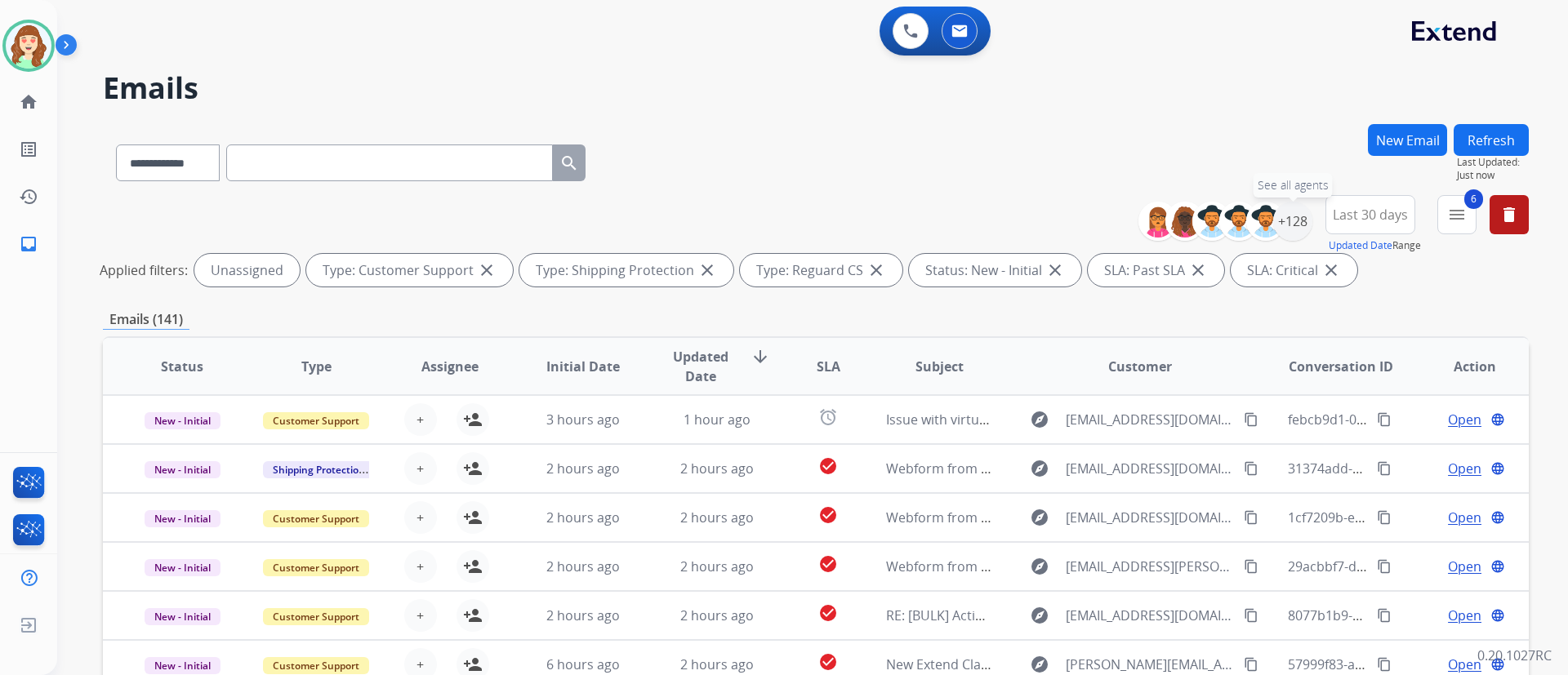 drag, startPoint x: 1292, startPoint y: 230, endPoint x: 1235, endPoint y: 42, distance: 196.45101 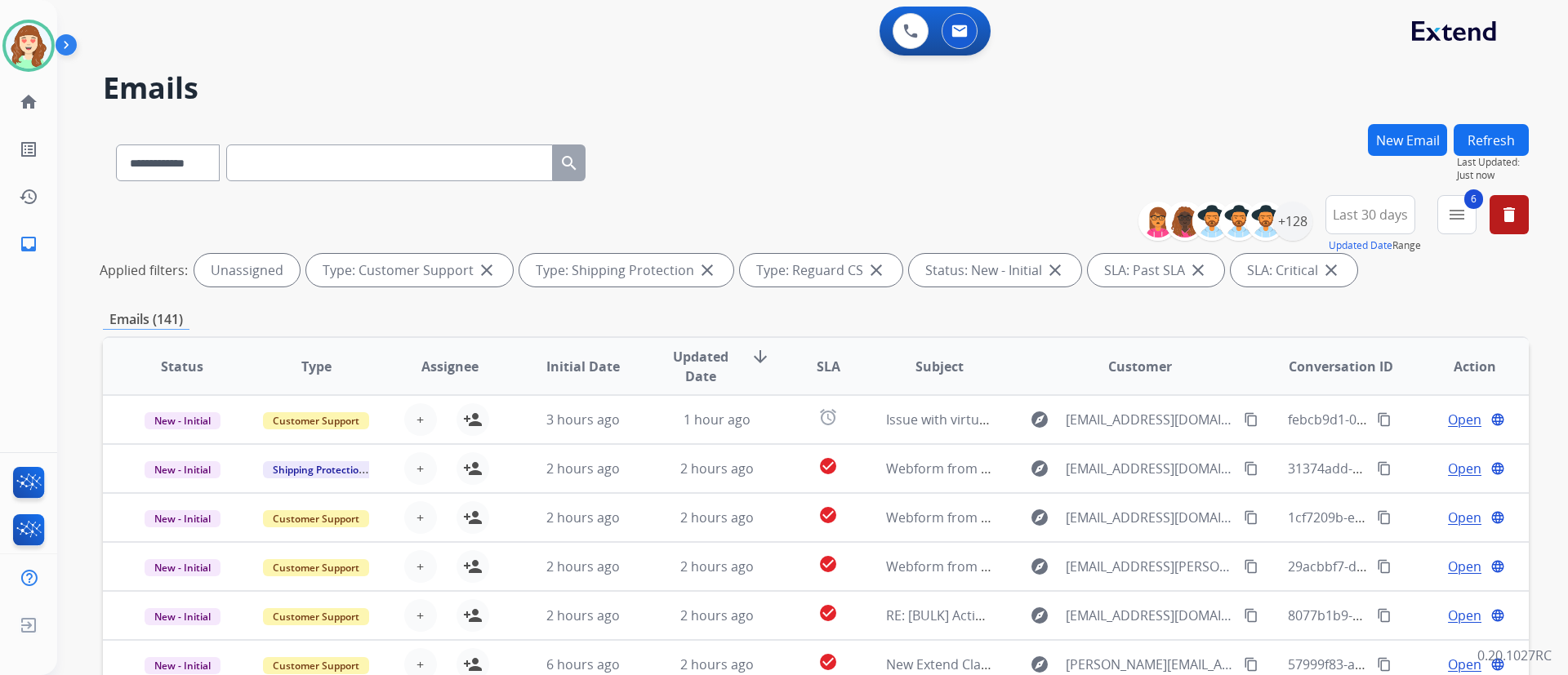 drag, startPoint x: 1283, startPoint y: 215, endPoint x: 1267, endPoint y: 62, distance: 153.83433 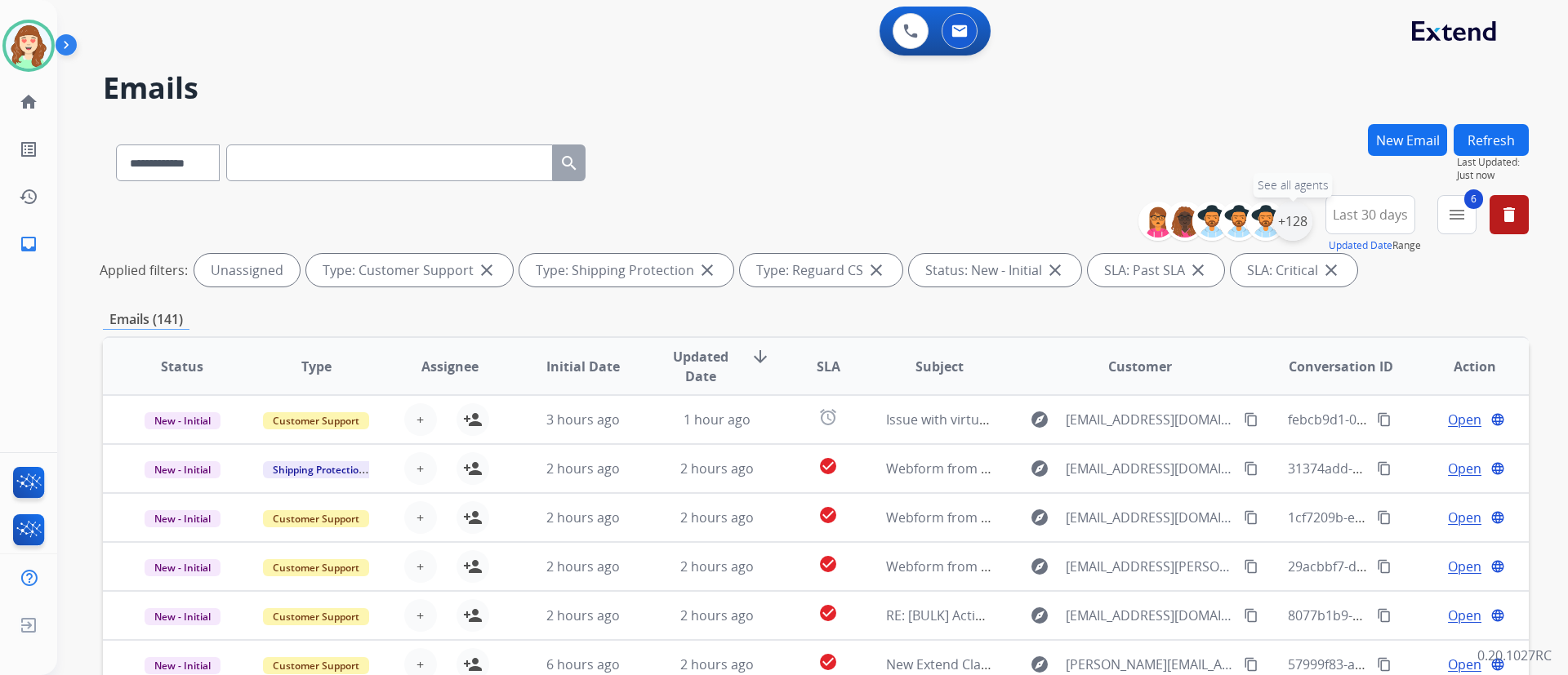click on "+128" at bounding box center [1293, 221] 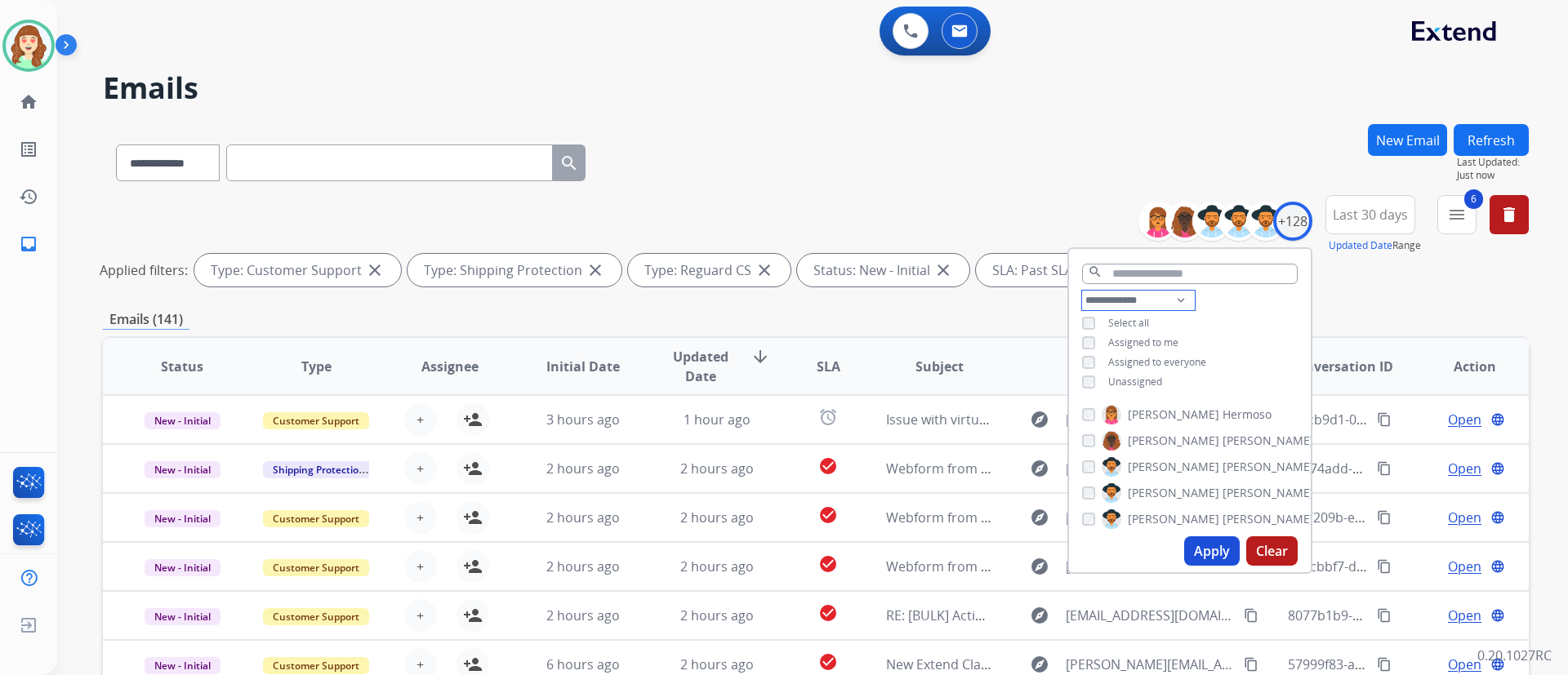 click on "**********" at bounding box center (1138, 300) 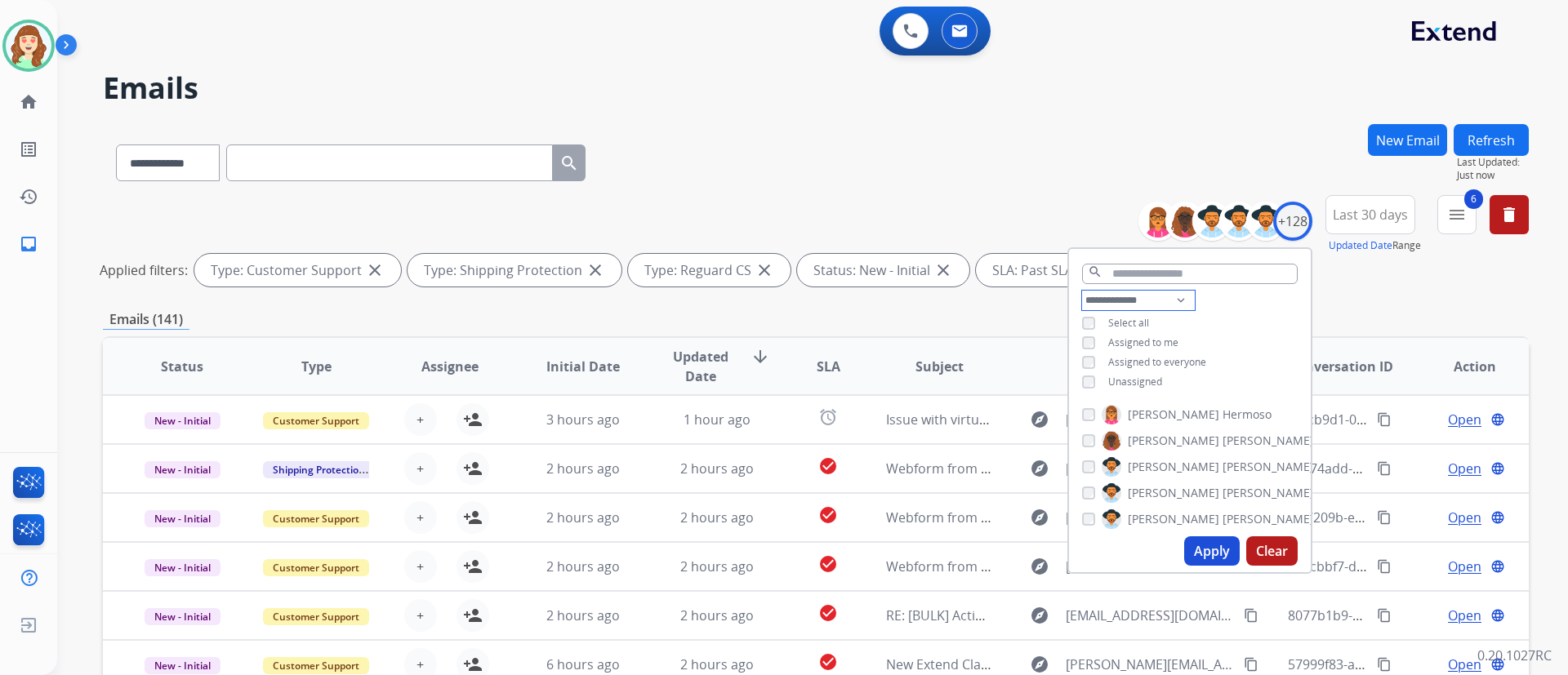 select on "**********" 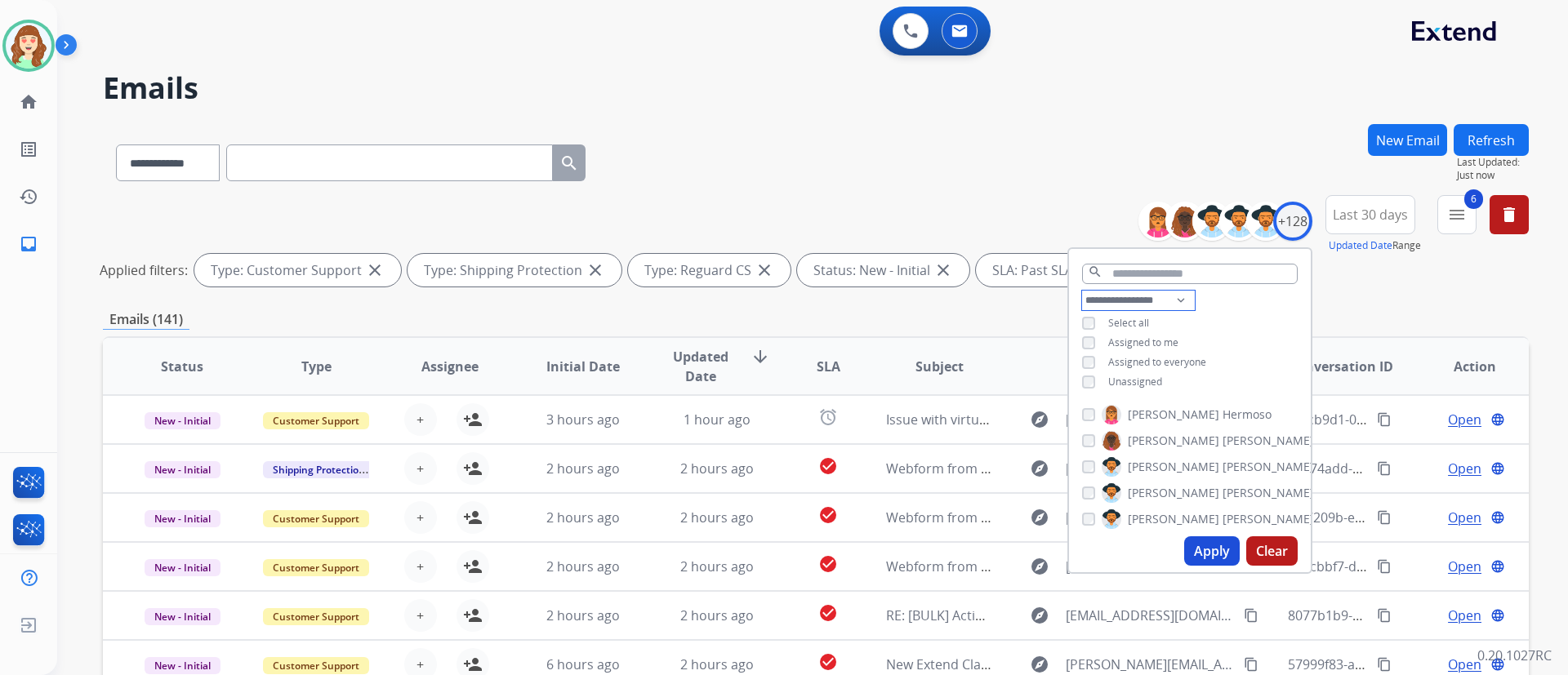 click on "**********" at bounding box center [1138, 300] 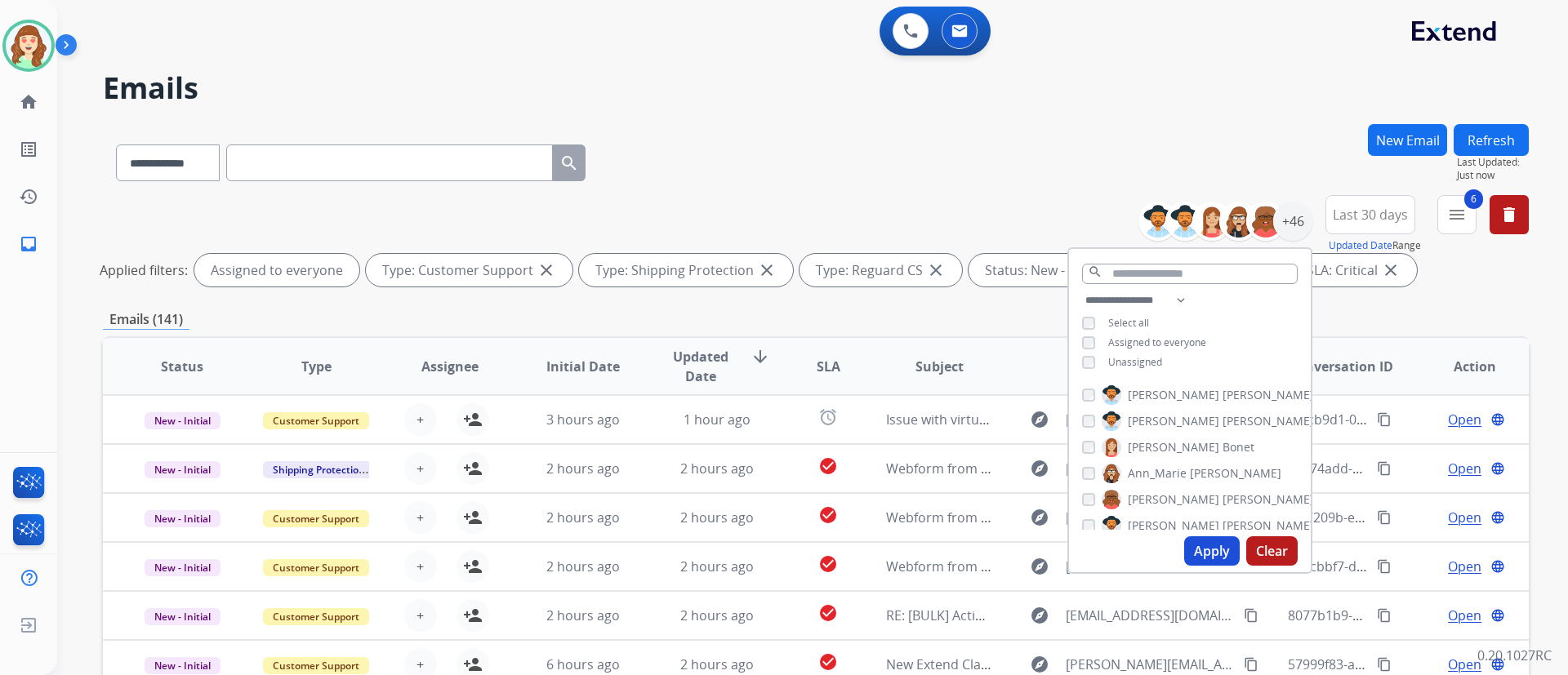 click on "Apply" at bounding box center [1212, 551] 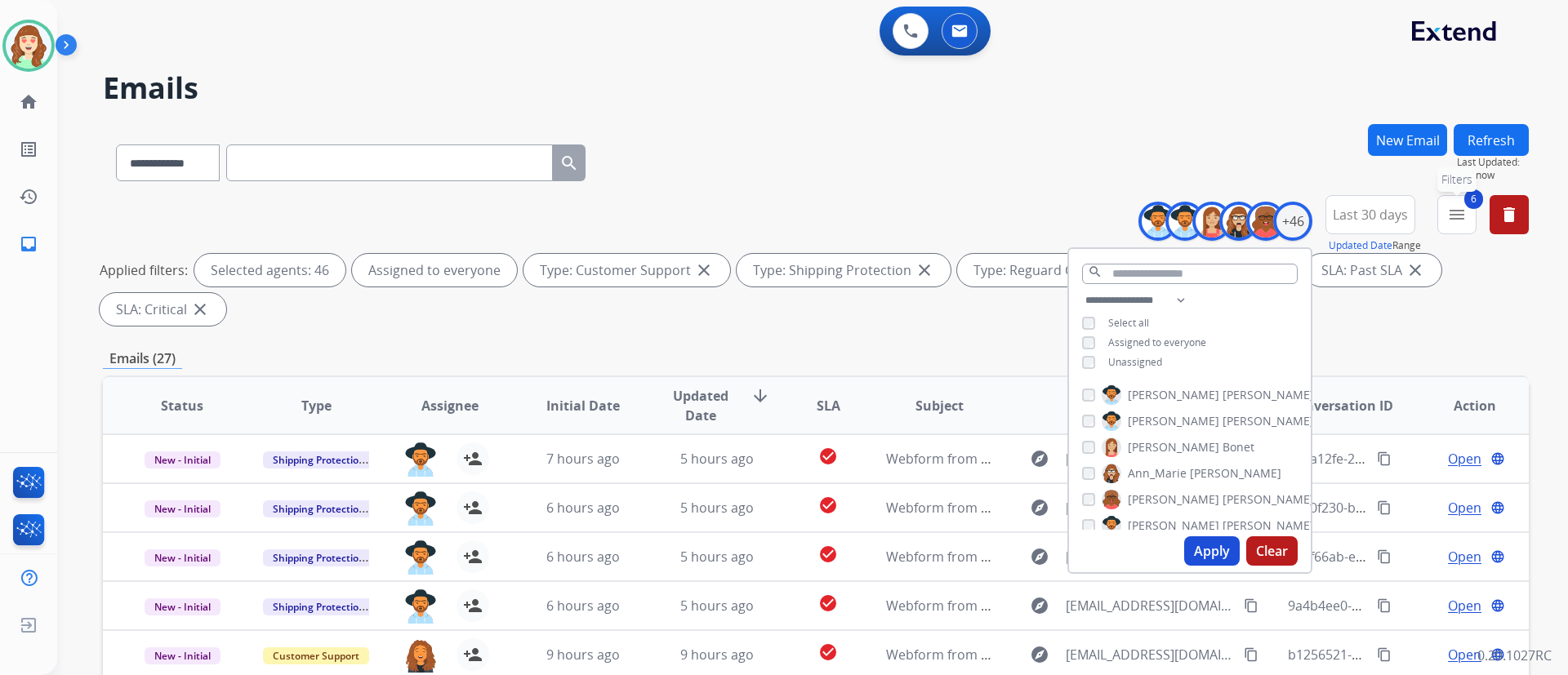 click on "menu" at bounding box center (1457, 215) 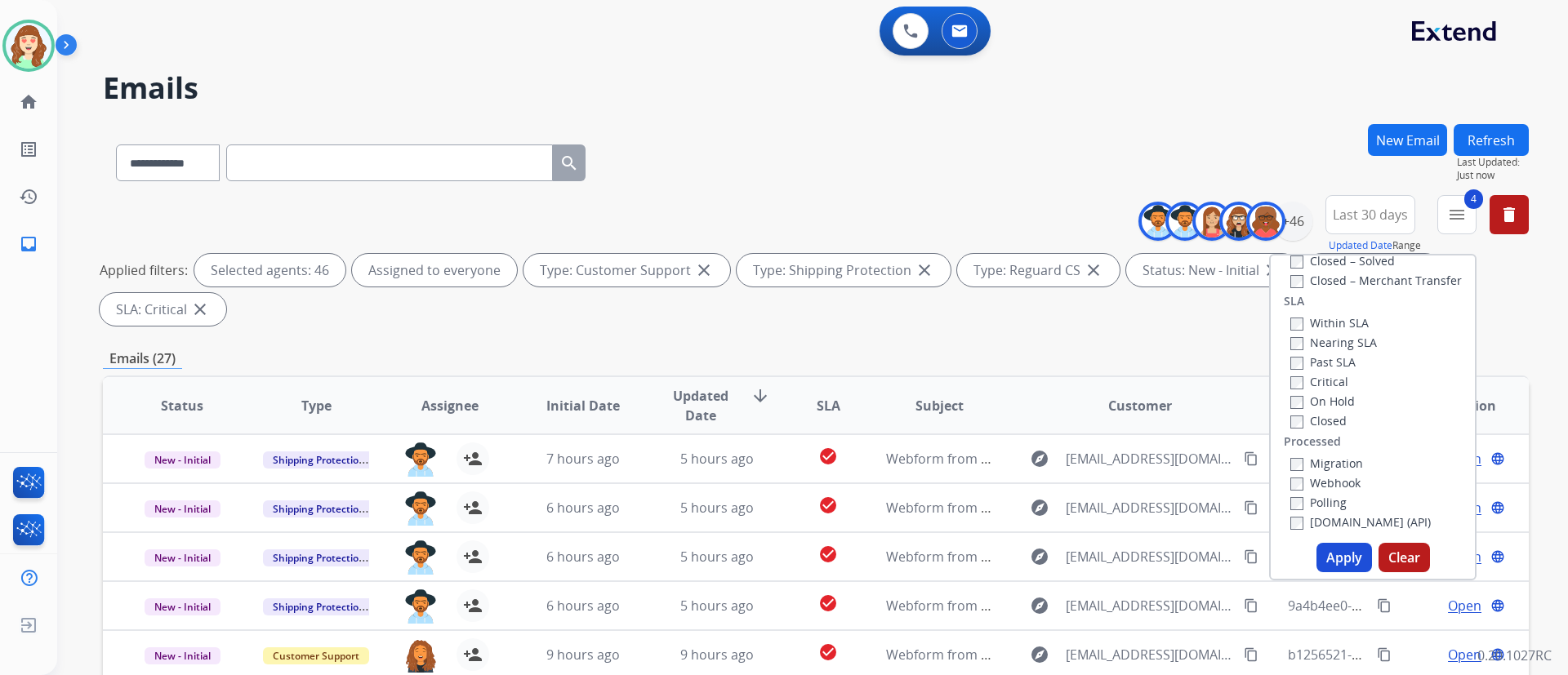 click on "Apply" at bounding box center [1344, 557] 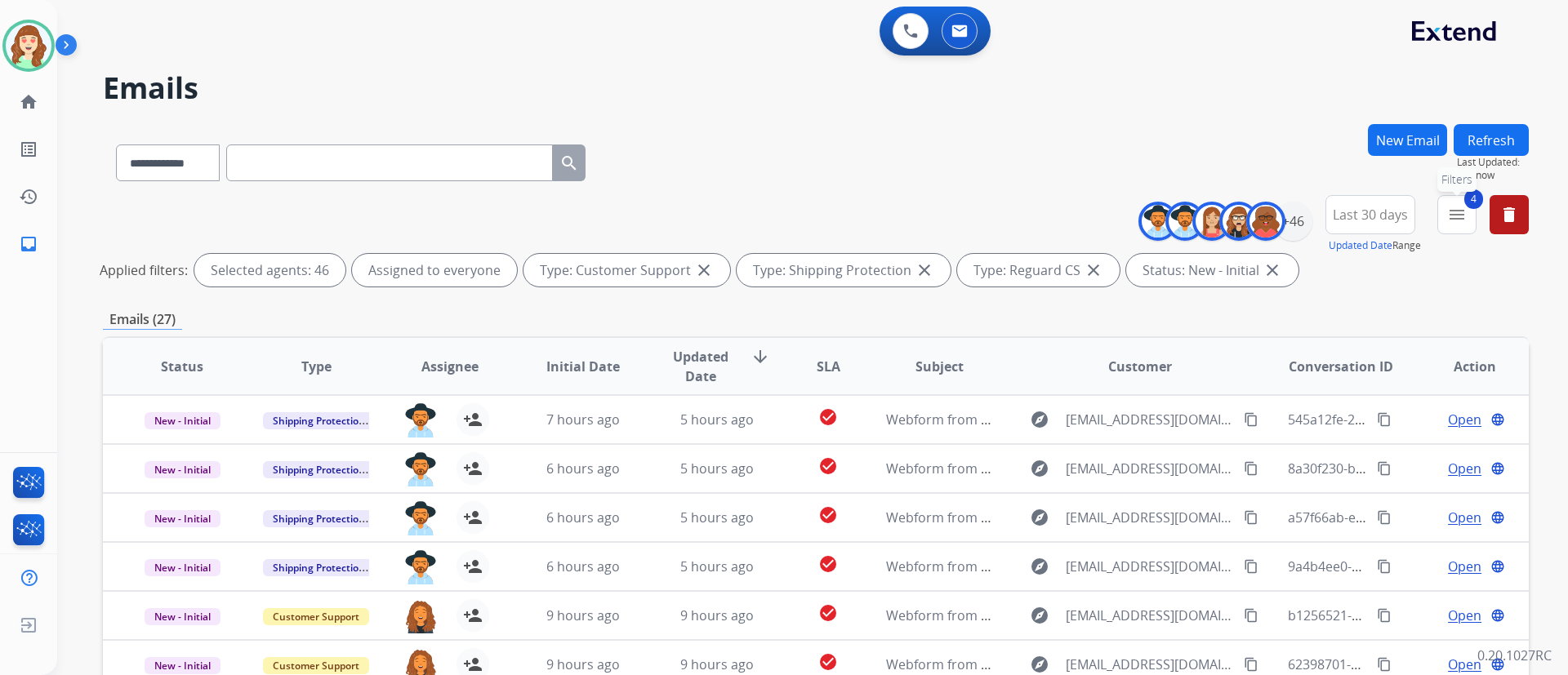 click on "menu" at bounding box center [1457, 215] 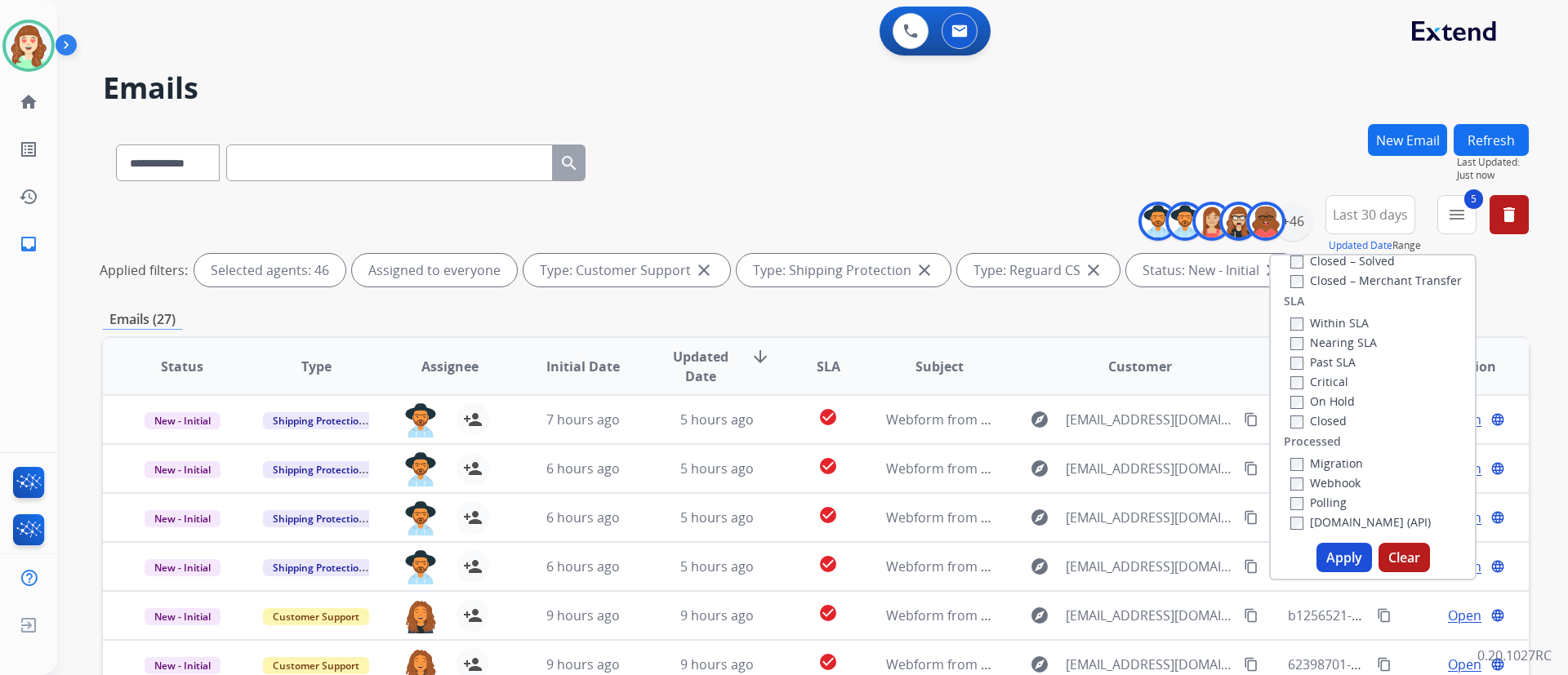 click on "Critical" at bounding box center [1334, 381] 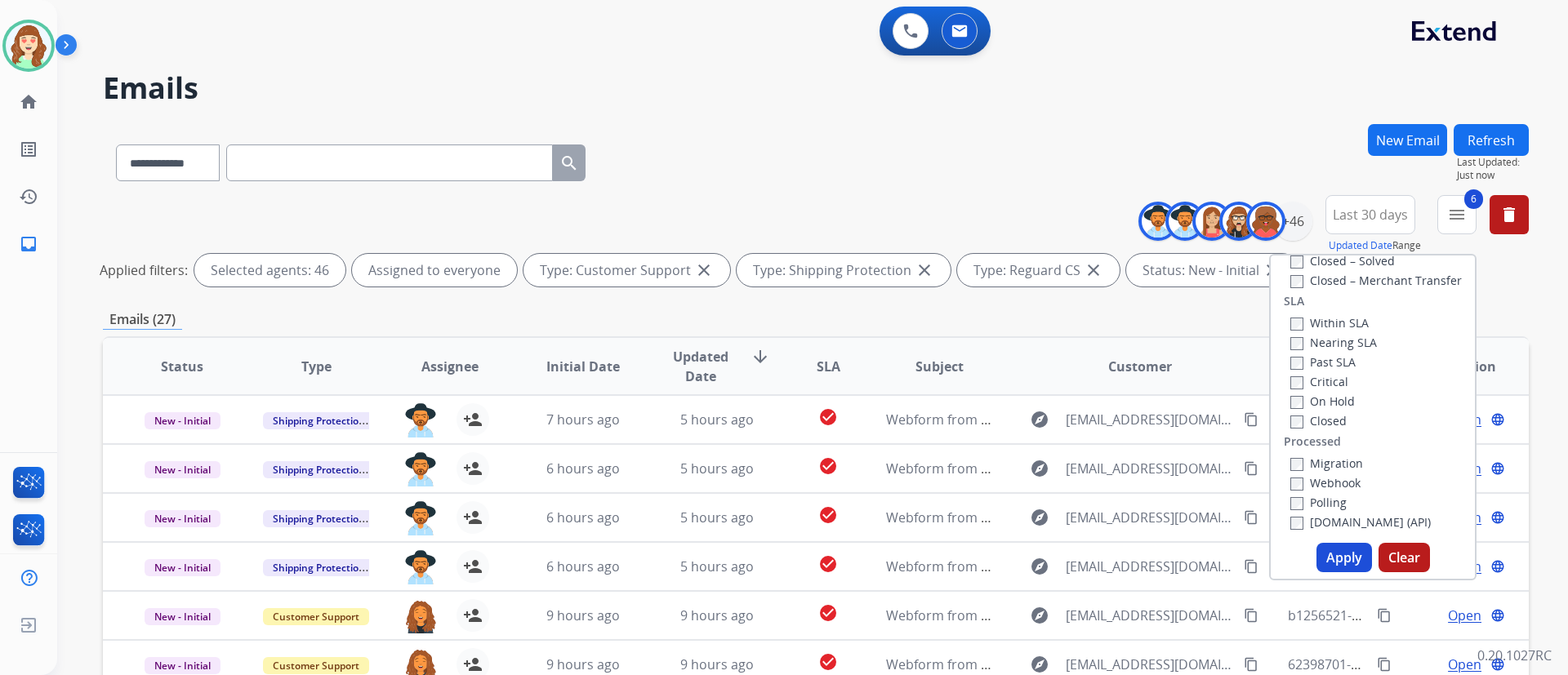 click on "Apply" at bounding box center [1344, 557] 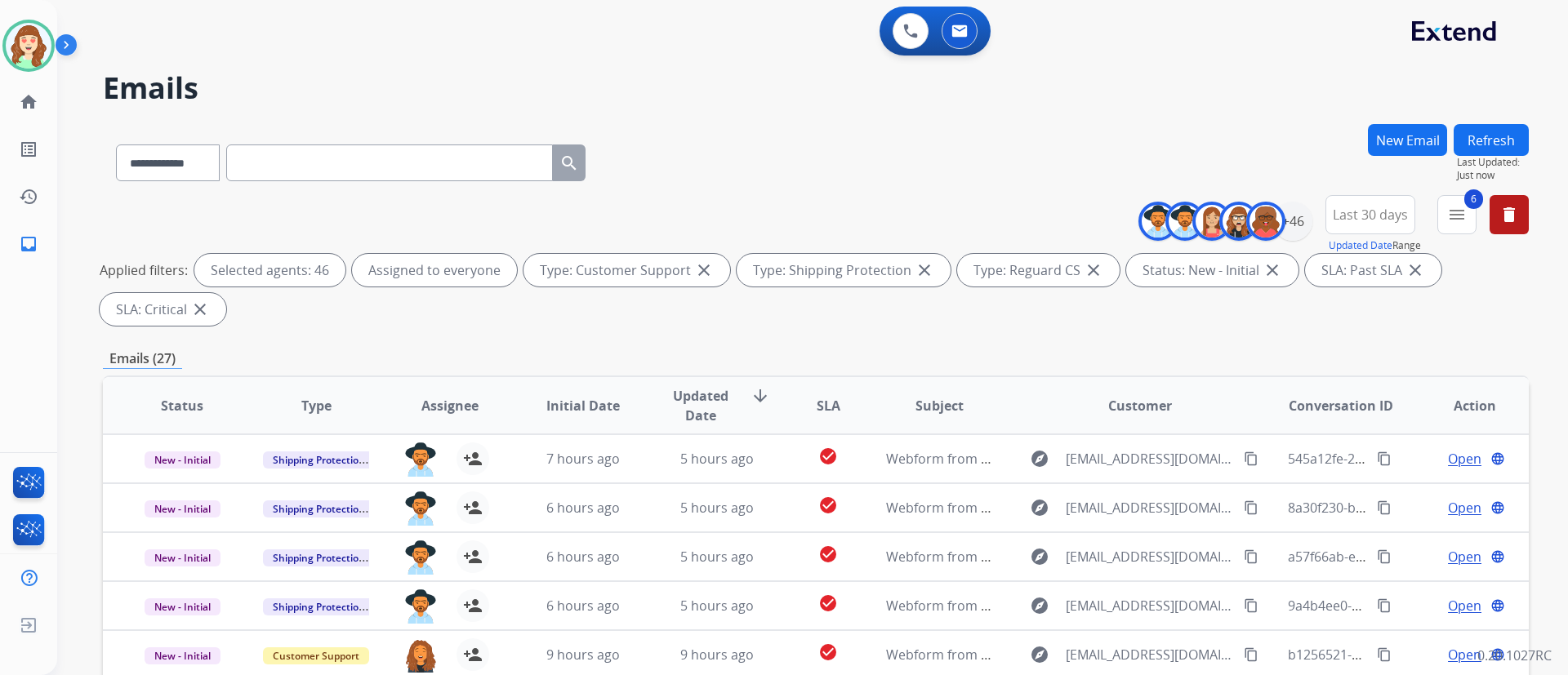 click on "**********" at bounding box center [1232, 221] 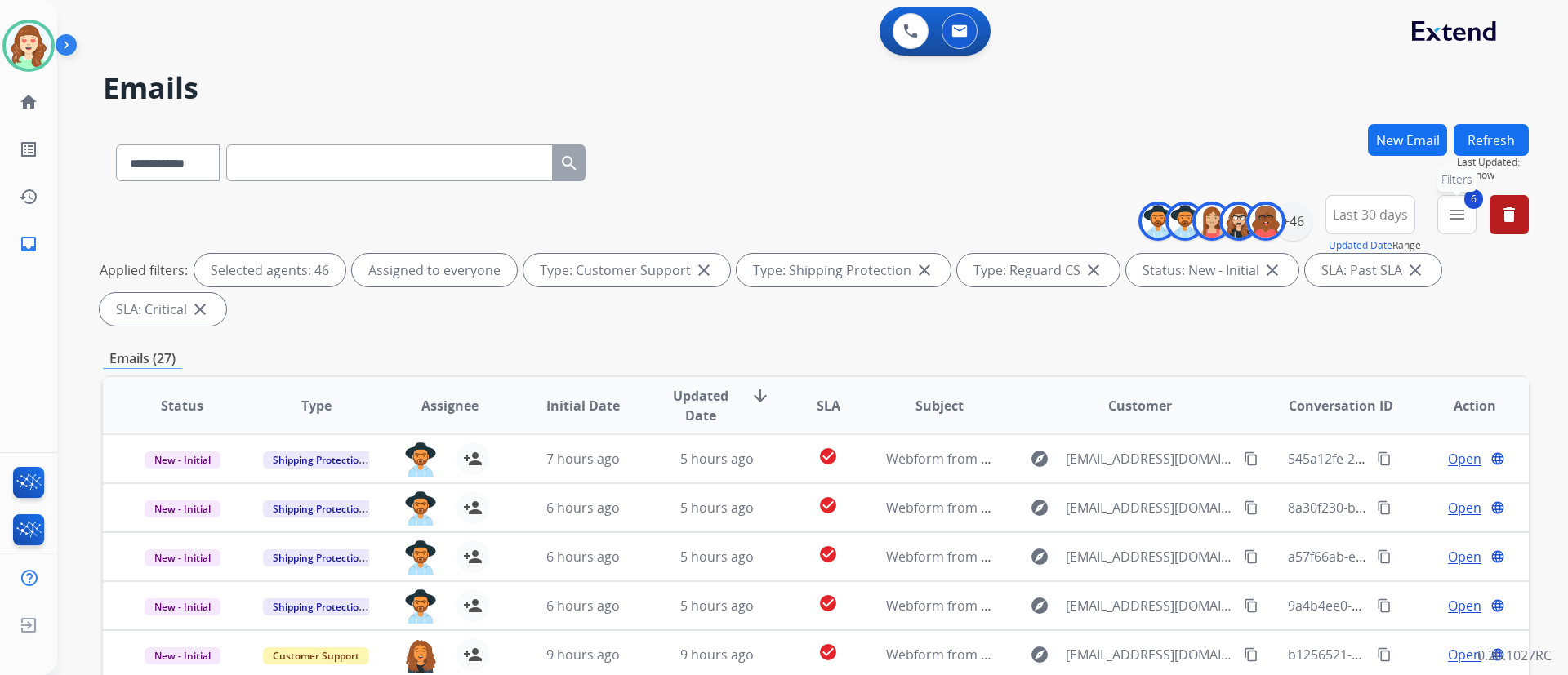 click on "menu" at bounding box center (1457, 215) 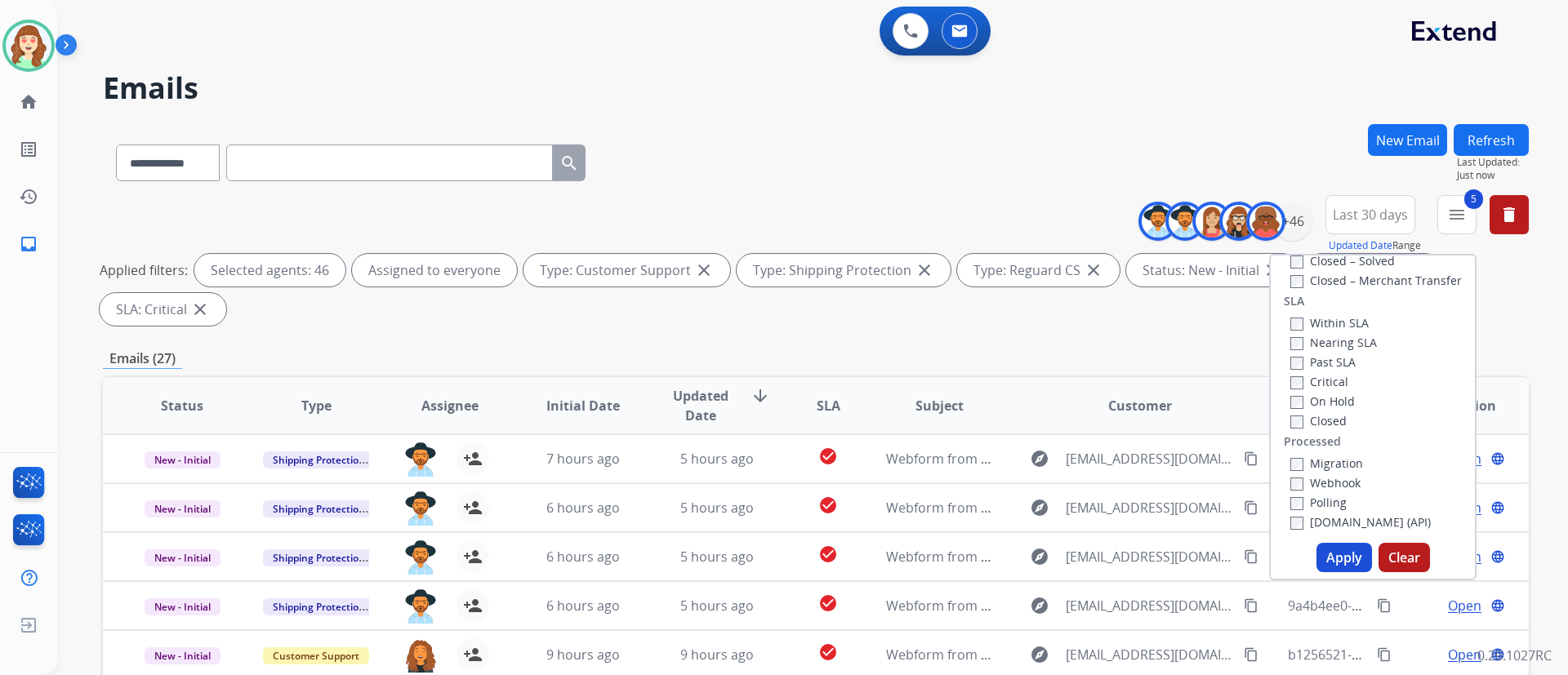 click on "On Hold" at bounding box center [1334, 401] 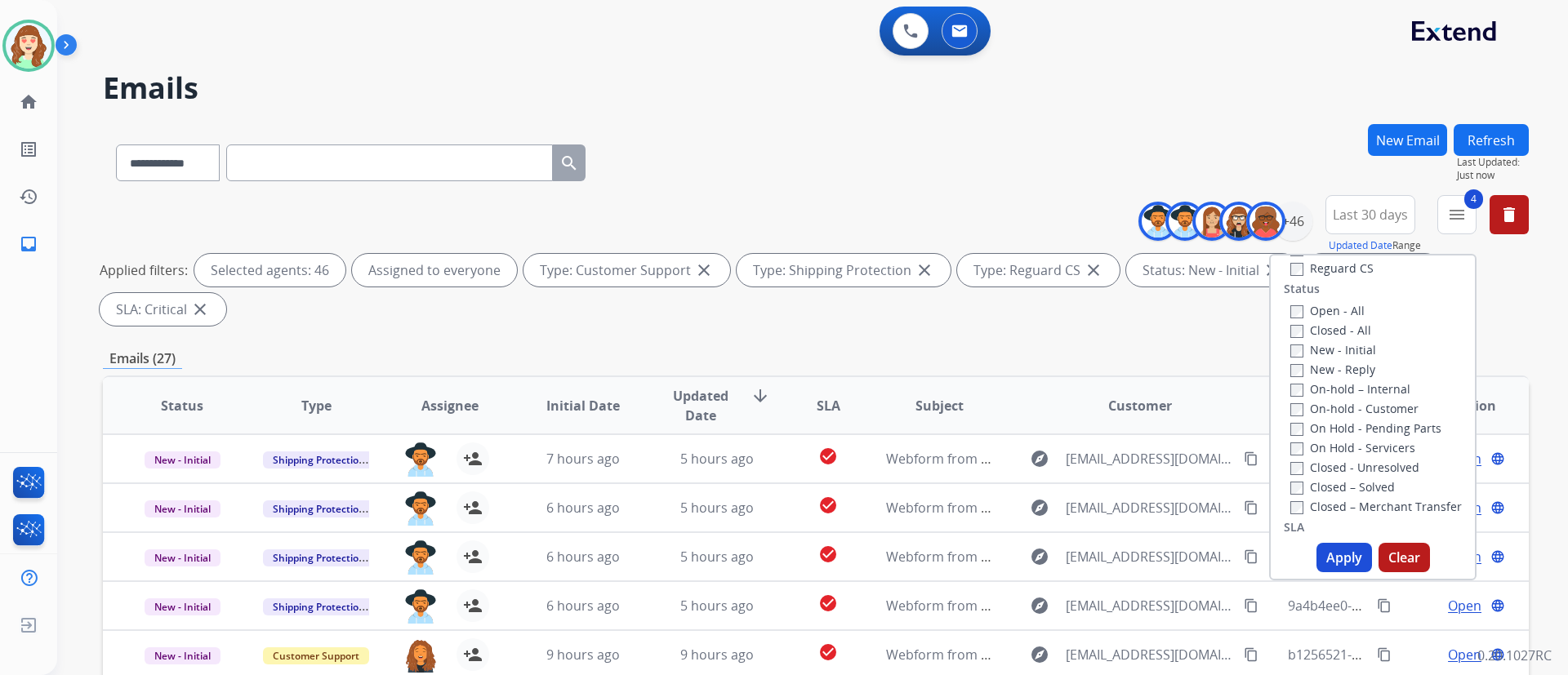scroll, scrollTop: 135, scrollLeft: 0, axis: vertical 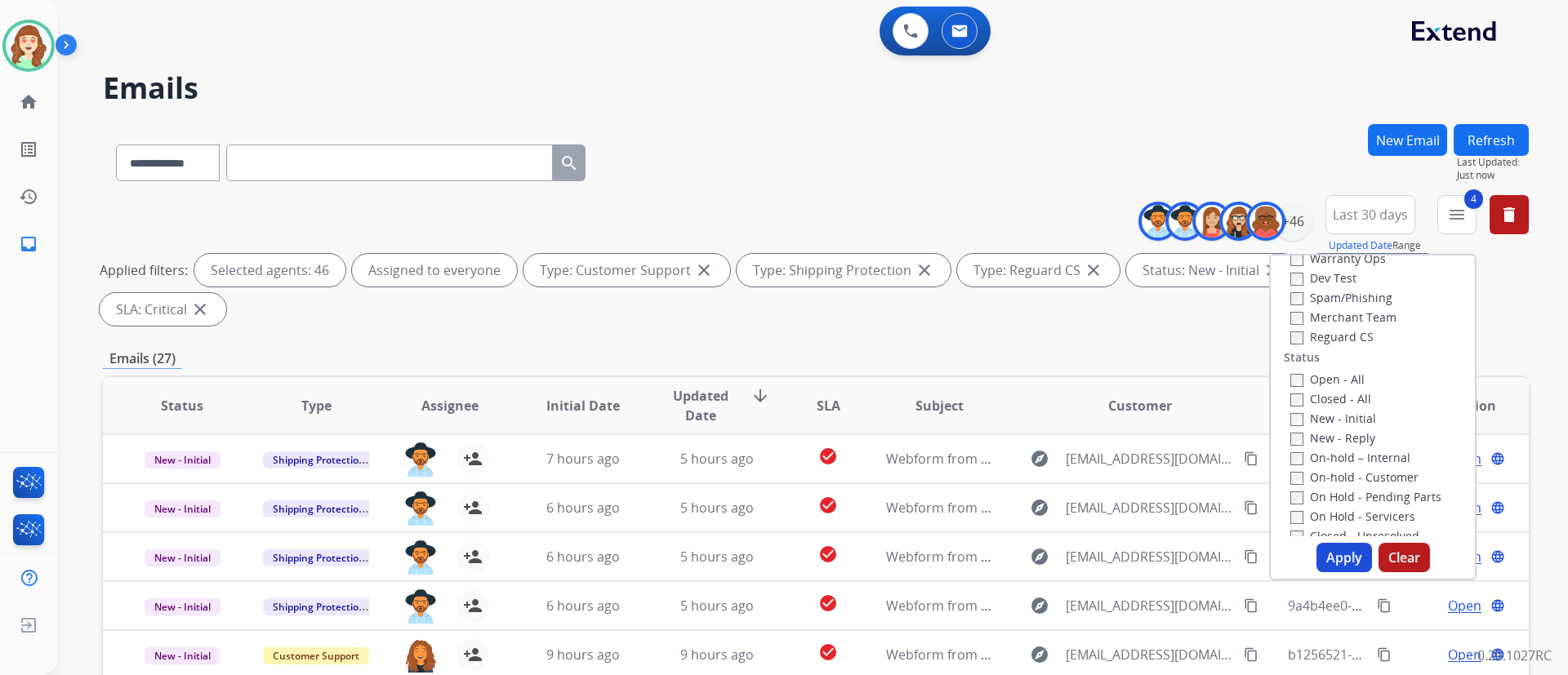 click on "Apply" at bounding box center (1344, 557) 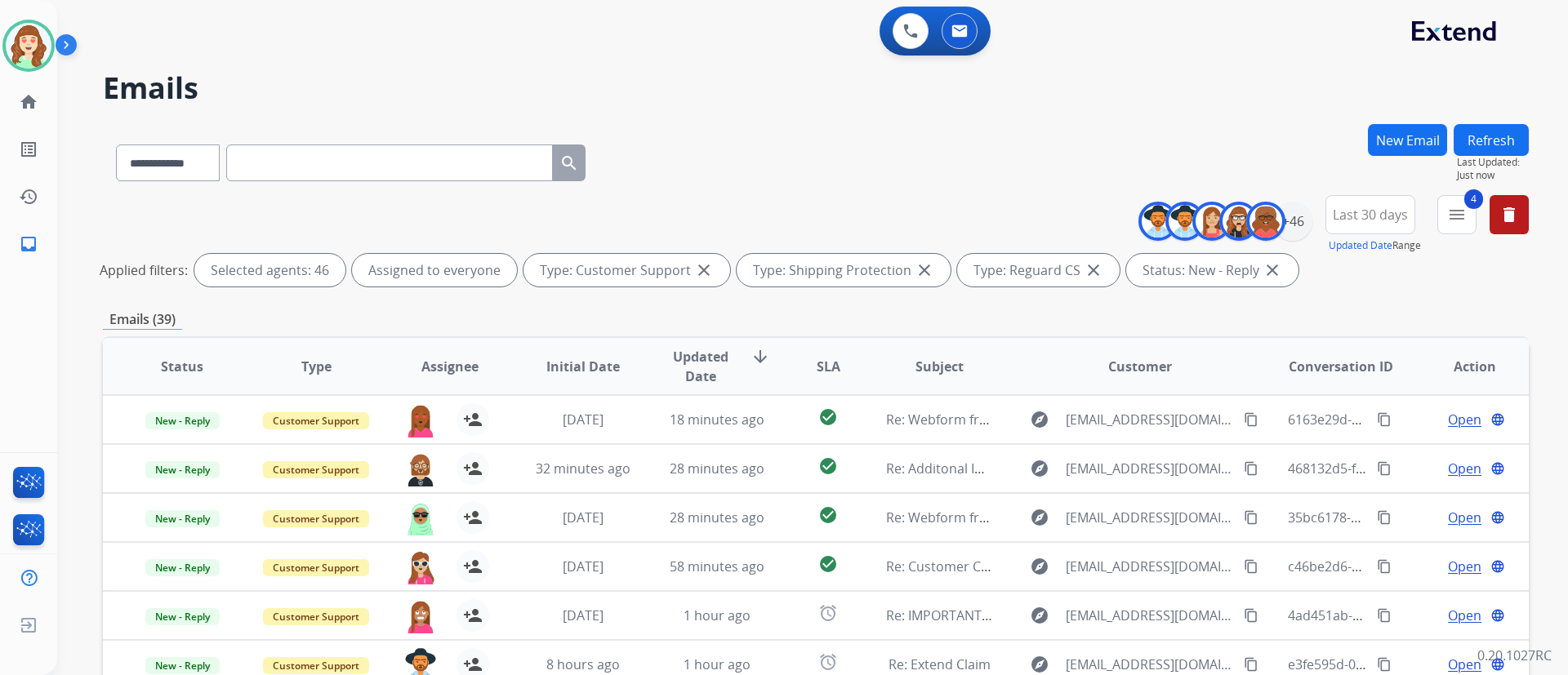 click on "**********" at bounding box center [793, 396] 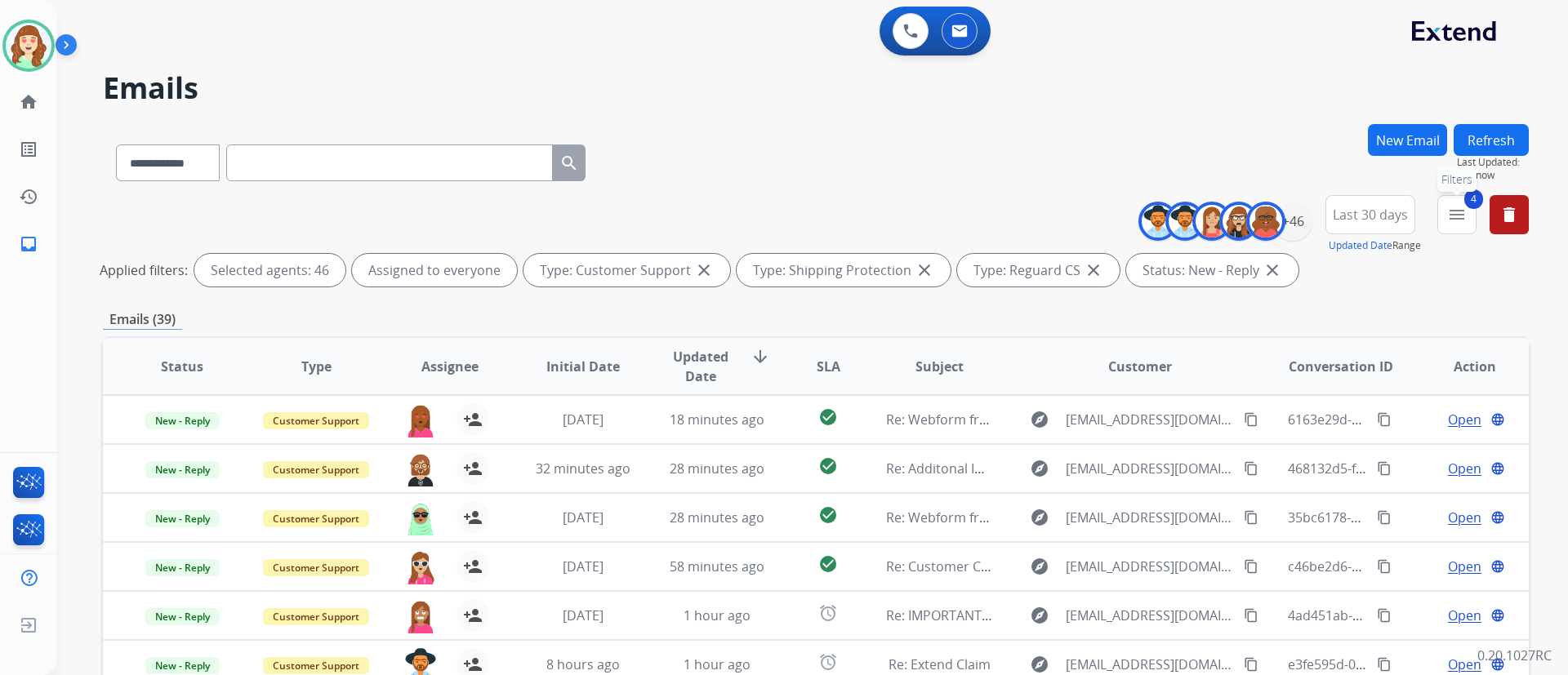 click on "4 menu  Filters" at bounding box center (1457, 215) 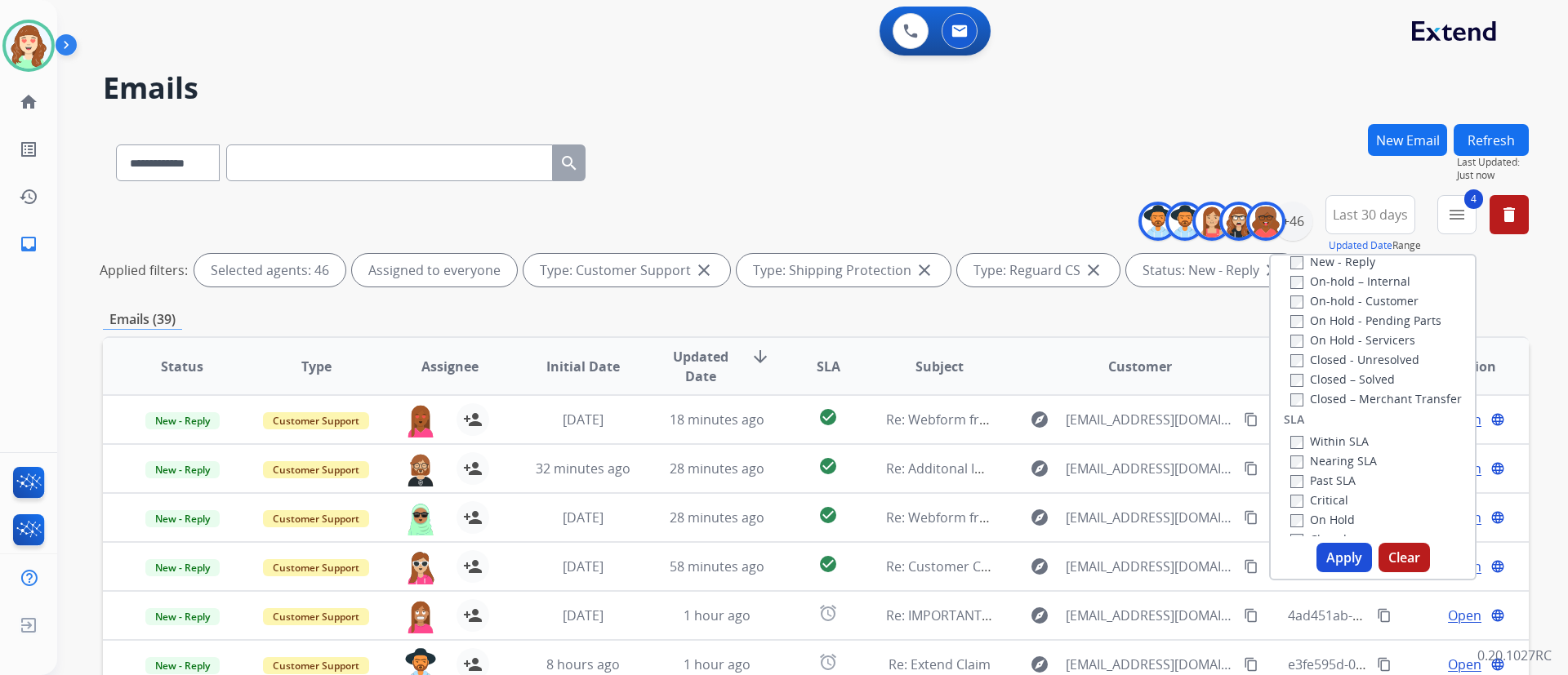 scroll, scrollTop: 431, scrollLeft: 0, axis: vertical 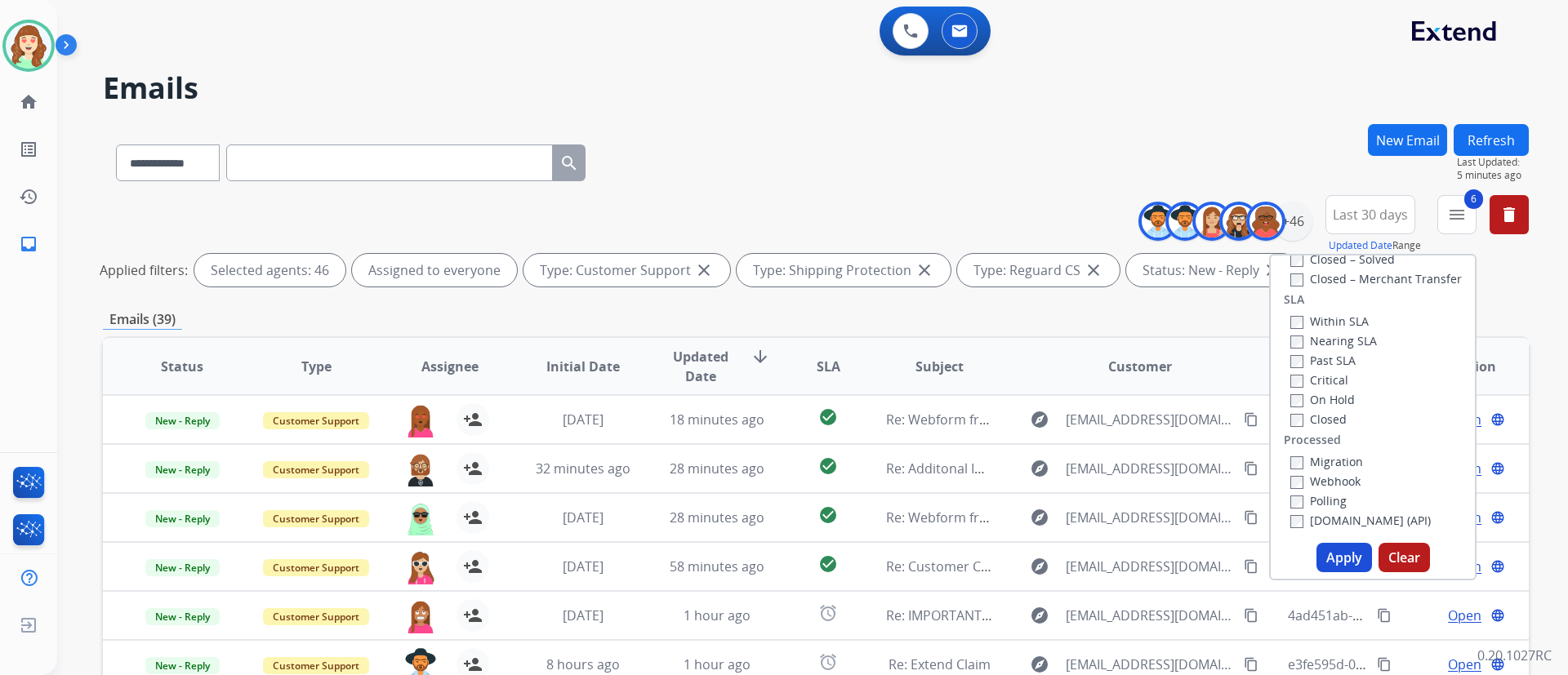 drag, startPoint x: 1322, startPoint y: 566, endPoint x: 1352, endPoint y: 562, distance: 30.265492 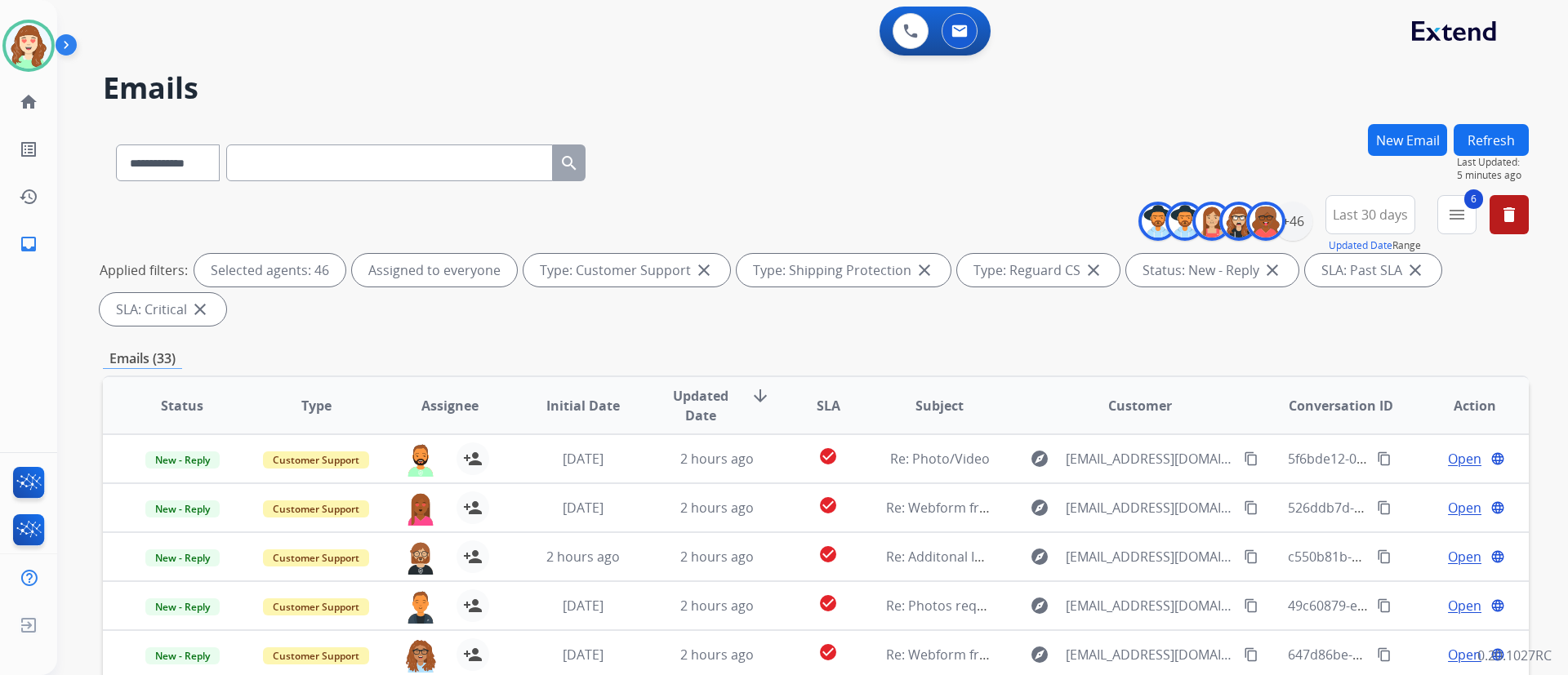 click on "0 Voice Interactions  0  Email Interactions" at bounding box center (803, 33) 